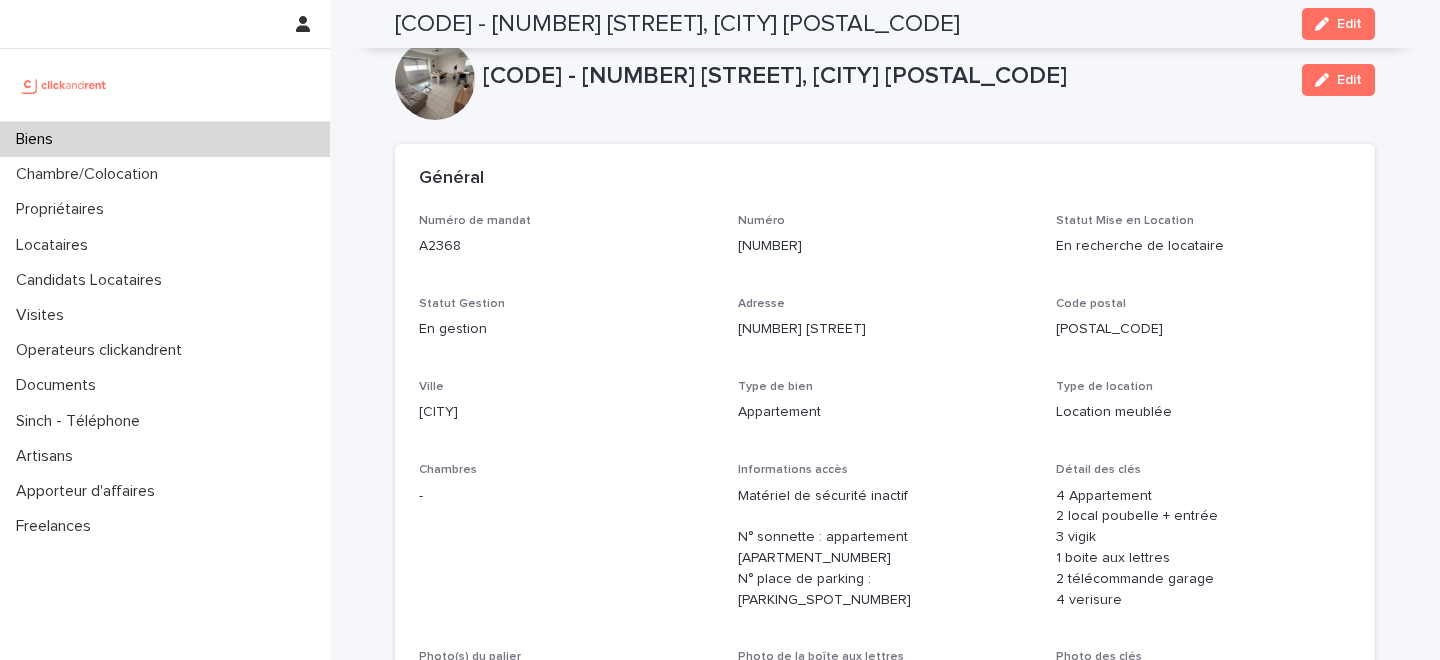 scroll, scrollTop: 0, scrollLeft: 0, axis: both 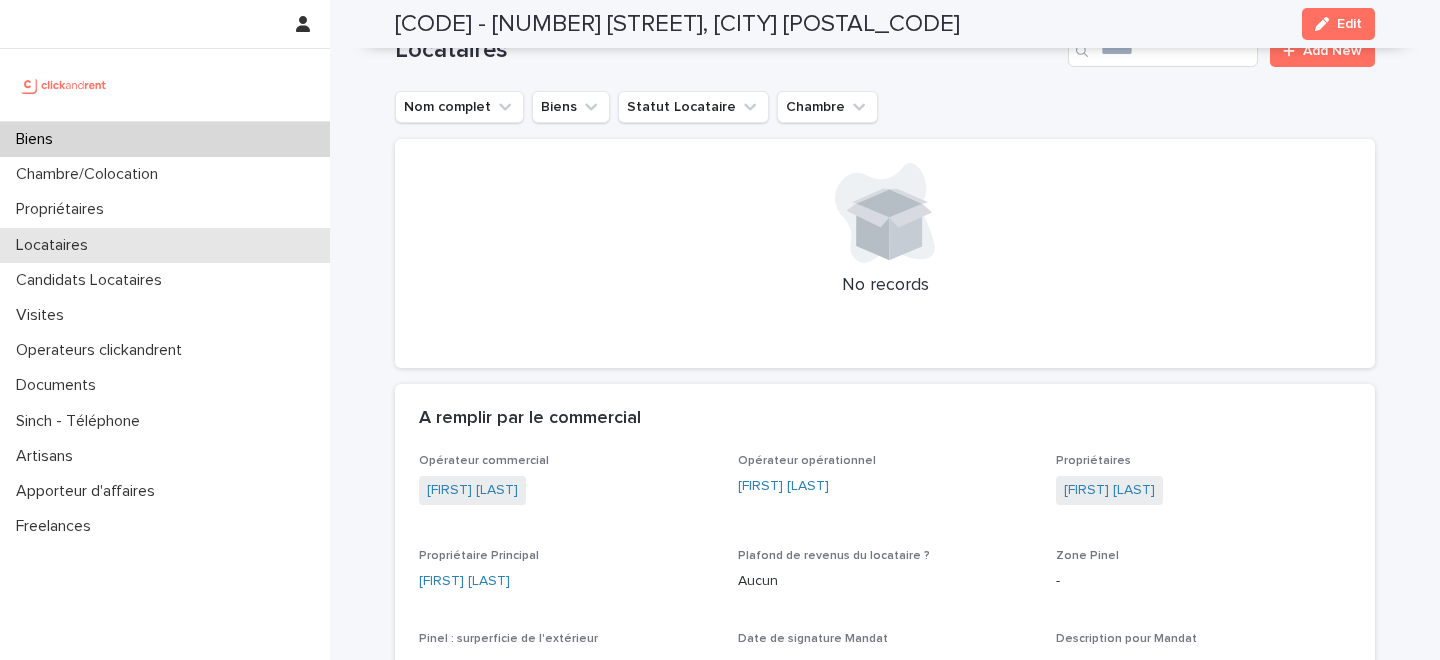 click on "Locataires" at bounding box center (165, 245) 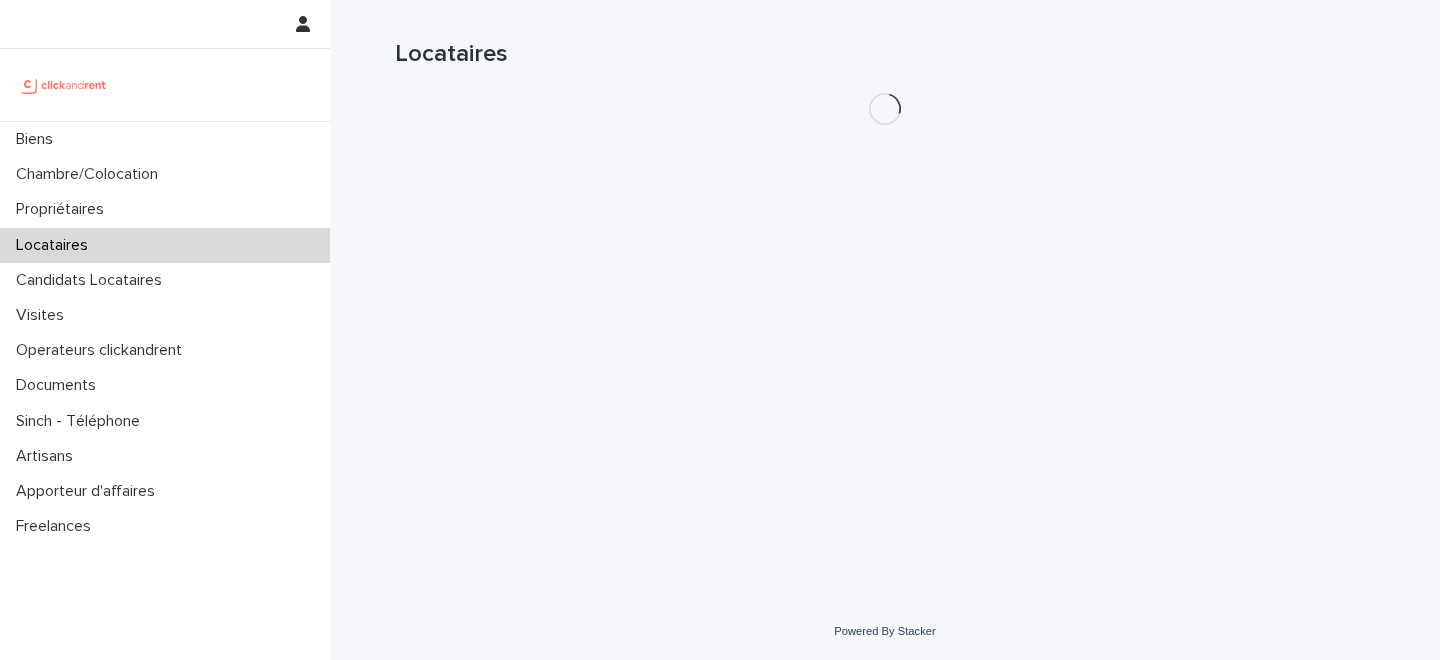 scroll, scrollTop: 0, scrollLeft: 0, axis: both 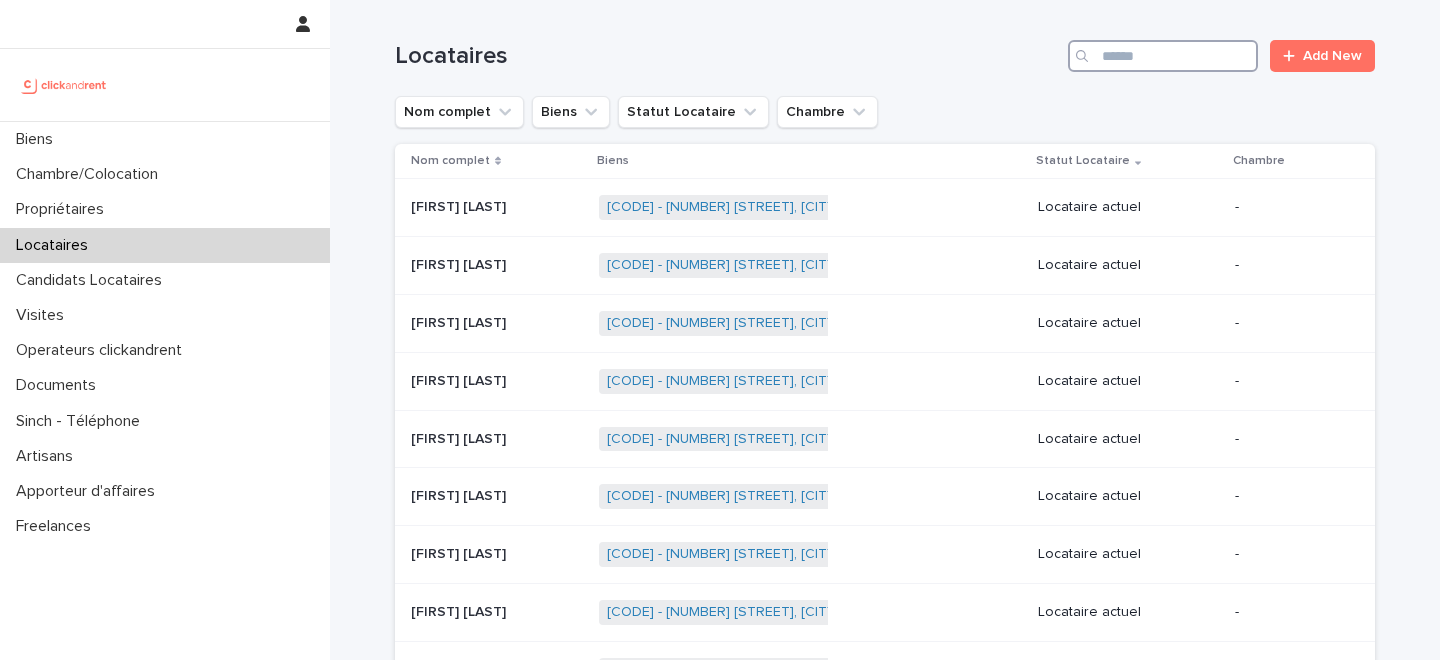 click at bounding box center [1163, 56] 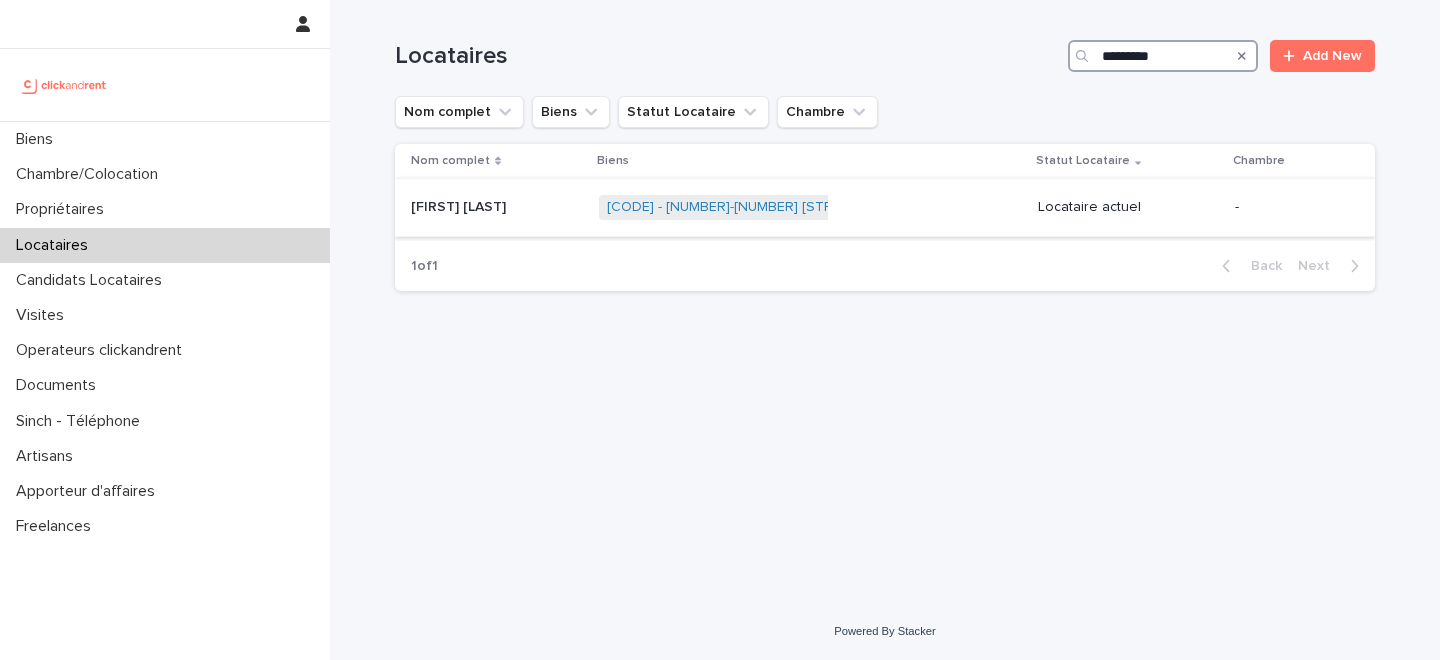 type on "*********" 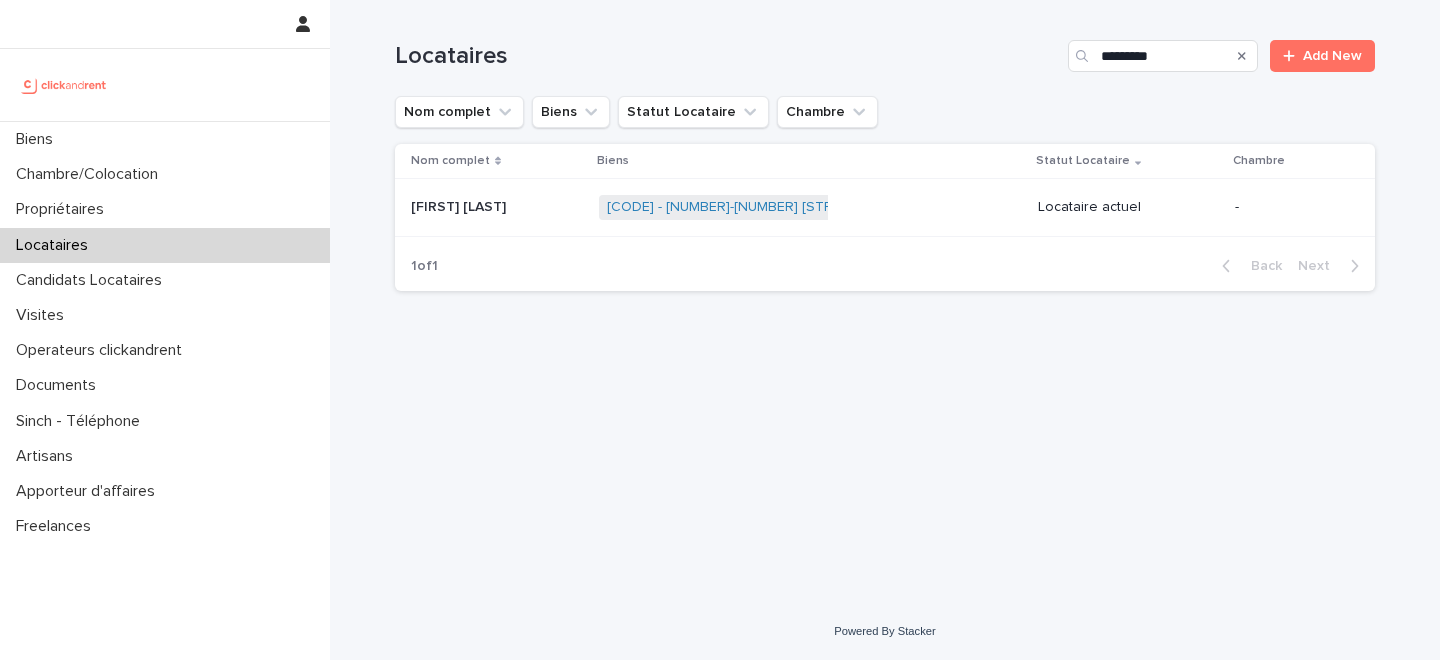 click at bounding box center (497, 207) 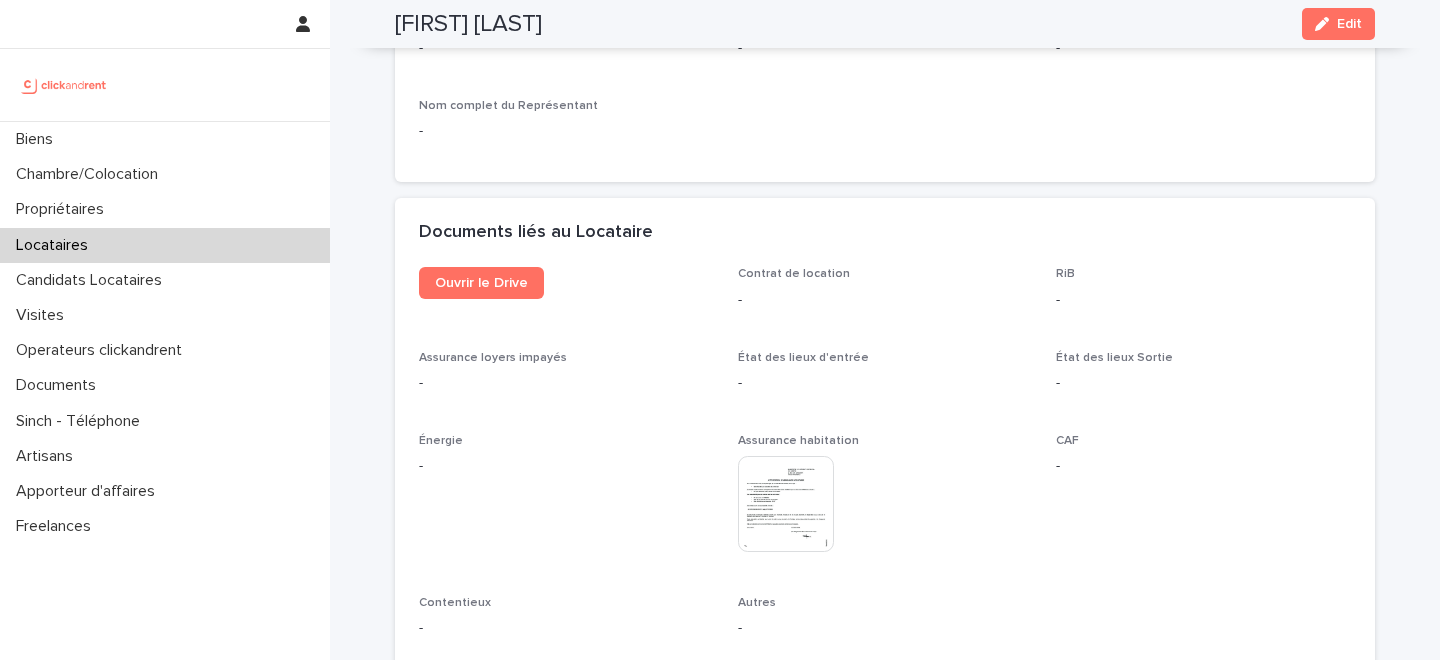 scroll, scrollTop: 2060, scrollLeft: 0, axis: vertical 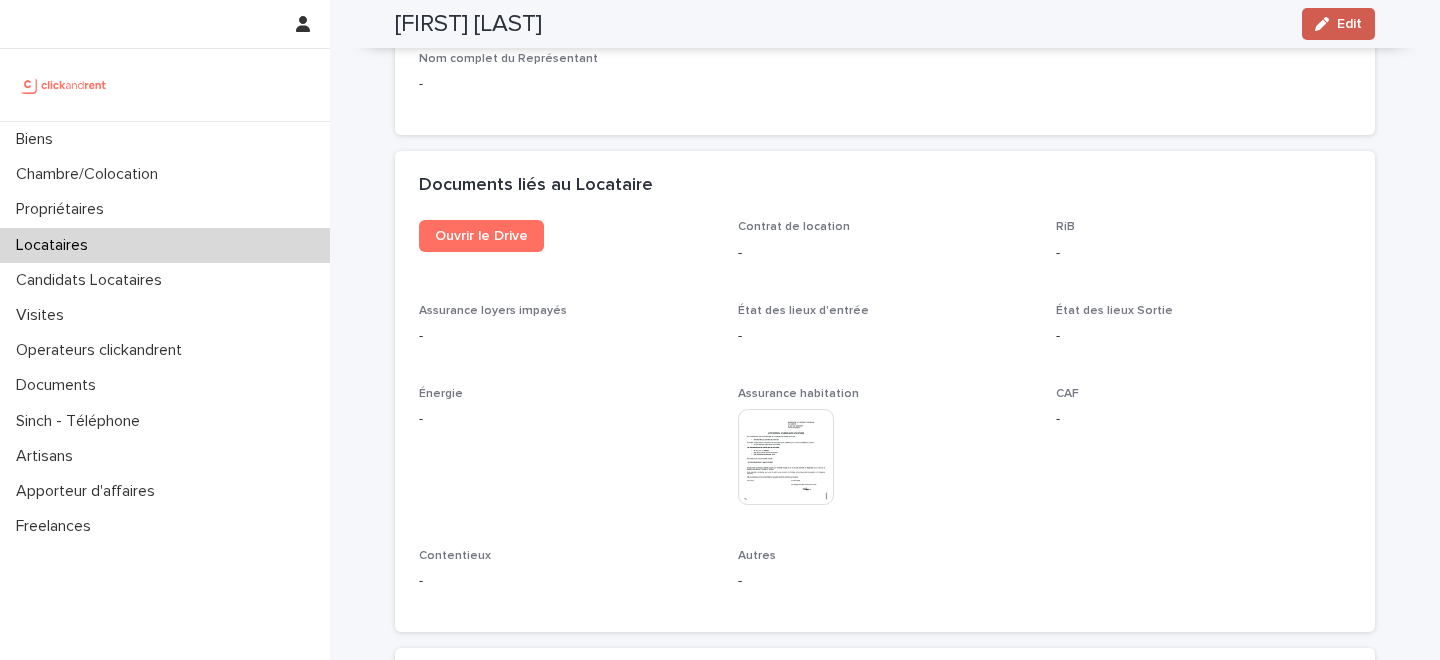 click on "Edit" at bounding box center (1338, 24) 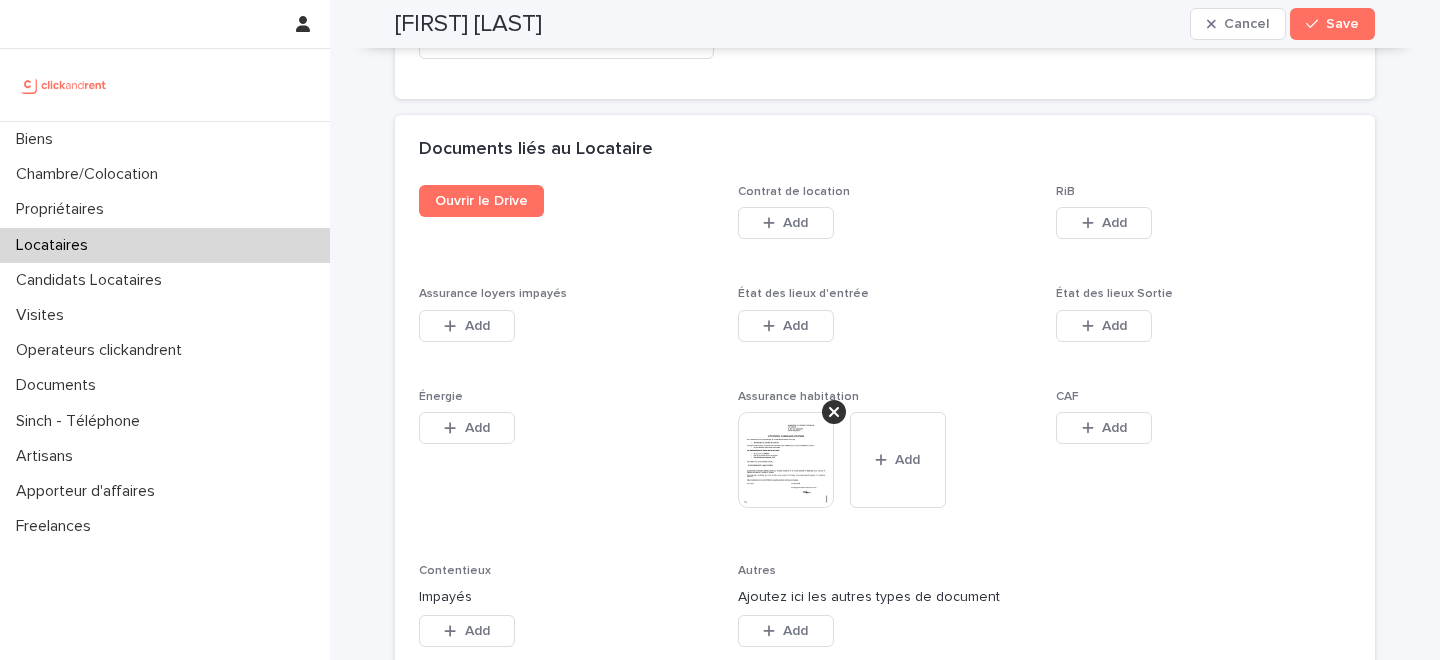 scroll, scrollTop: 3248, scrollLeft: 0, axis: vertical 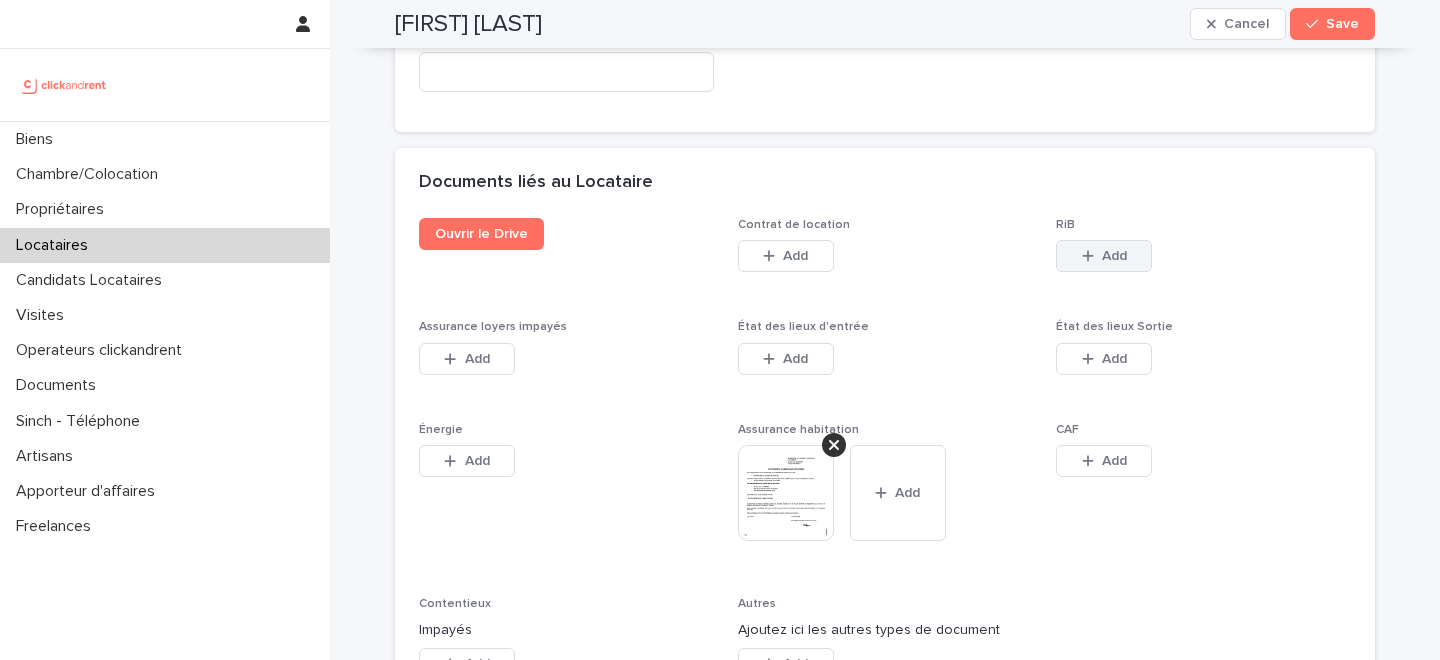 click at bounding box center [1092, 256] 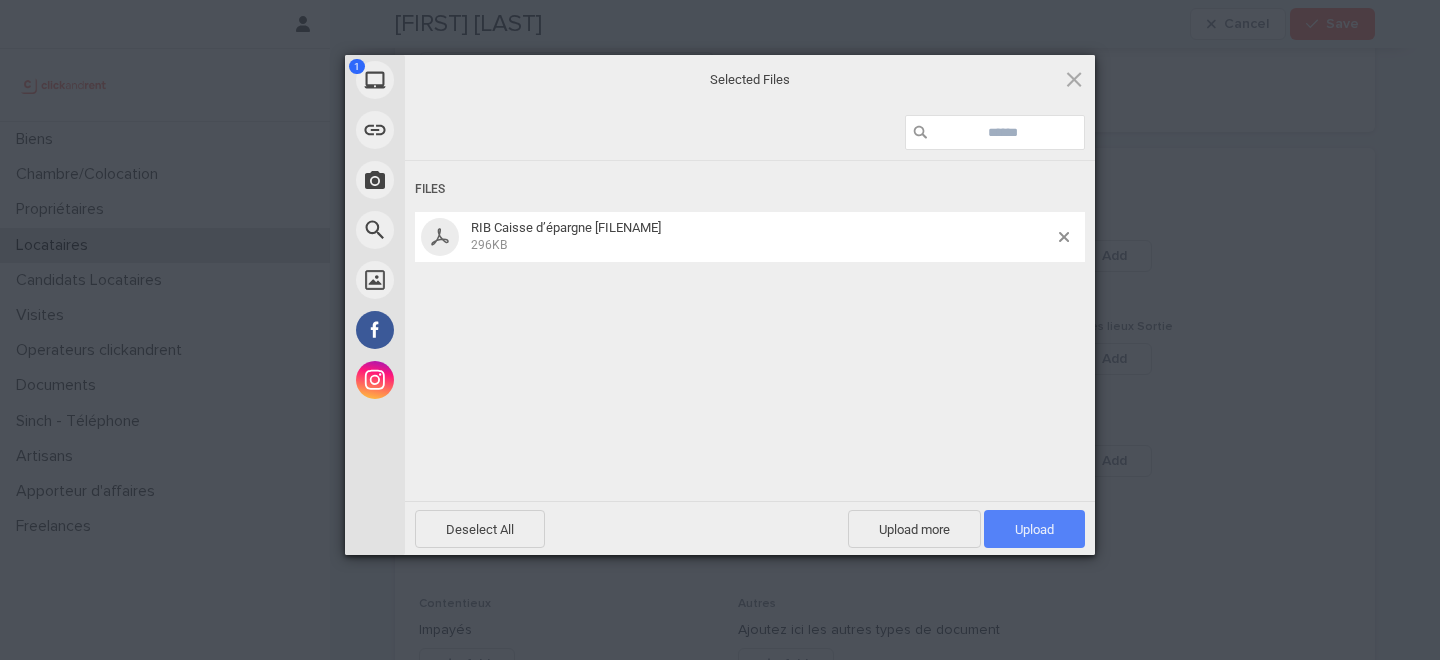 click on "Upload
1" at bounding box center [1034, 529] 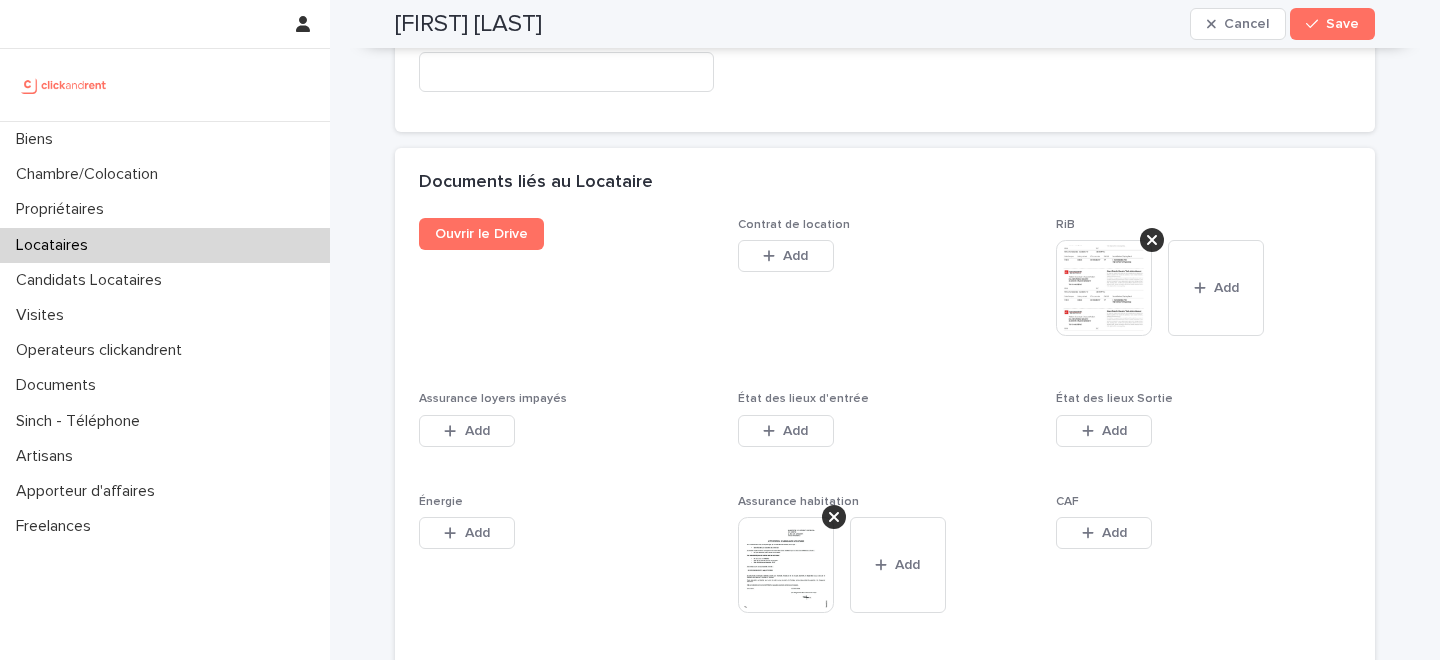click on "[FIRST] [LAST] Cancel Save" at bounding box center (885, 24) 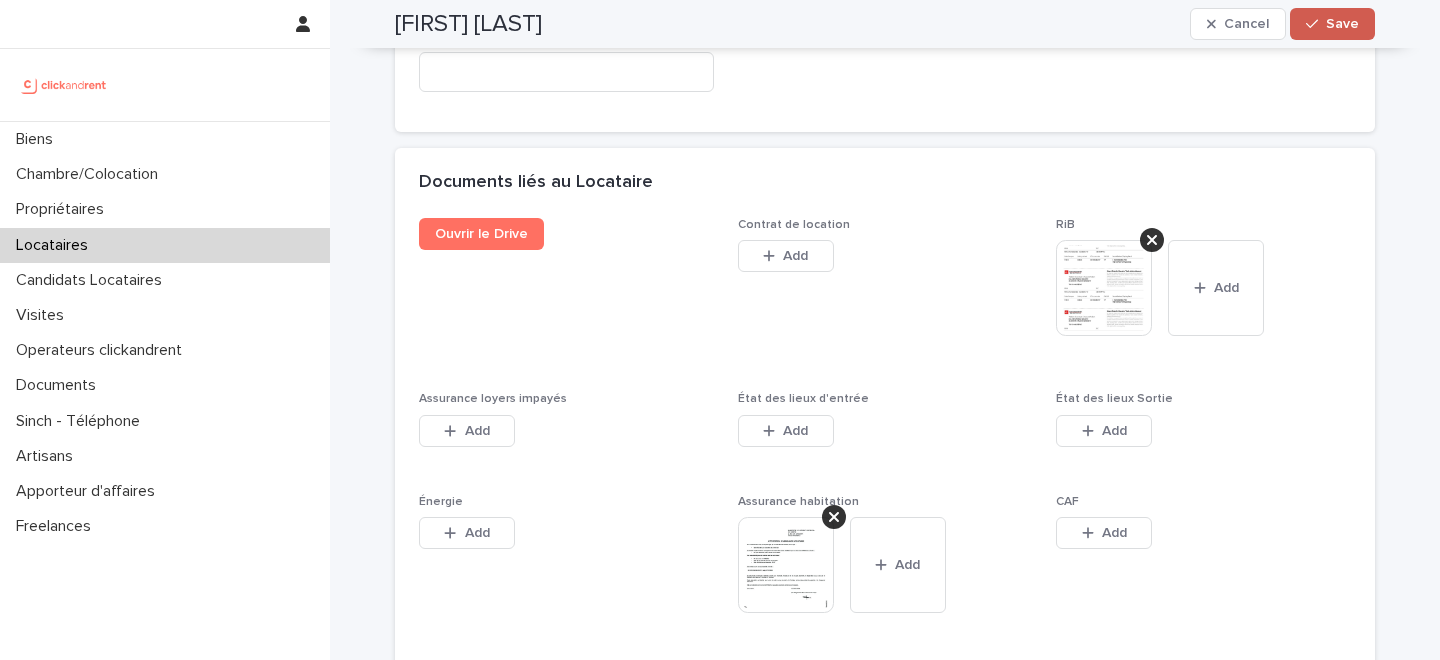 click on "Save" at bounding box center (1342, 24) 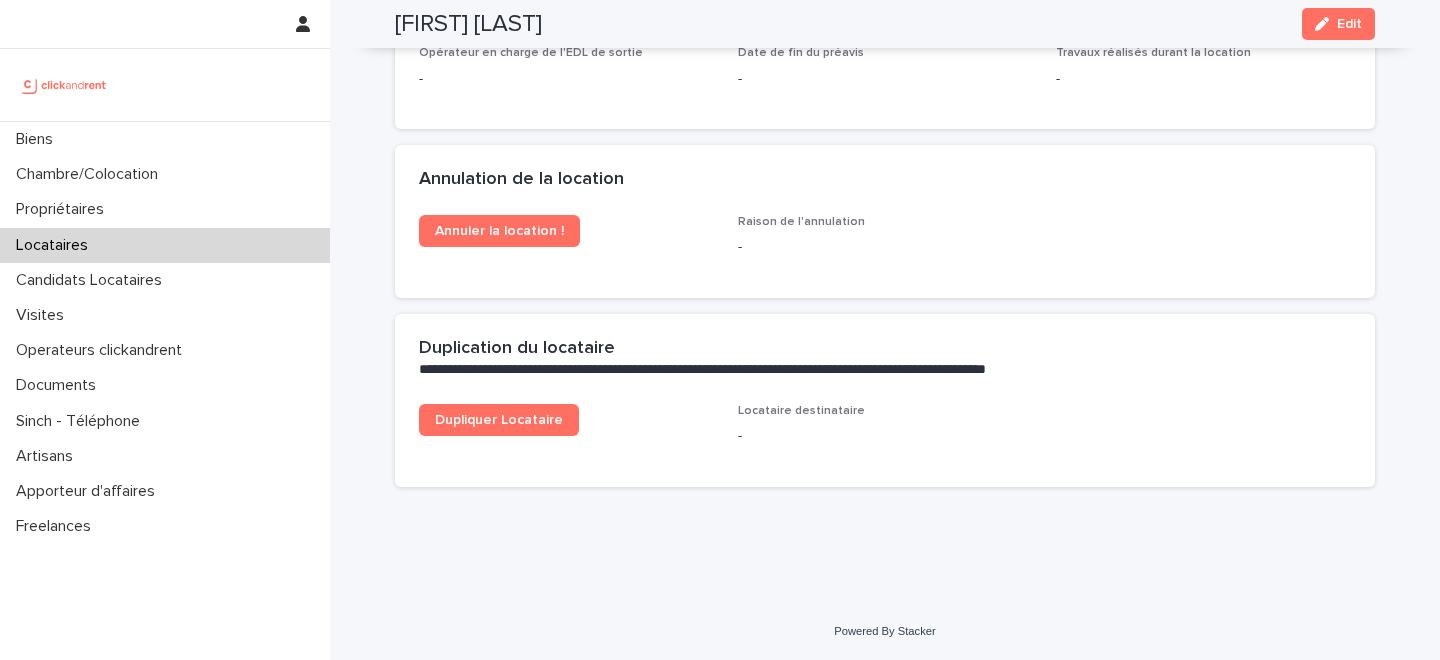 scroll, scrollTop: 2894, scrollLeft: 0, axis: vertical 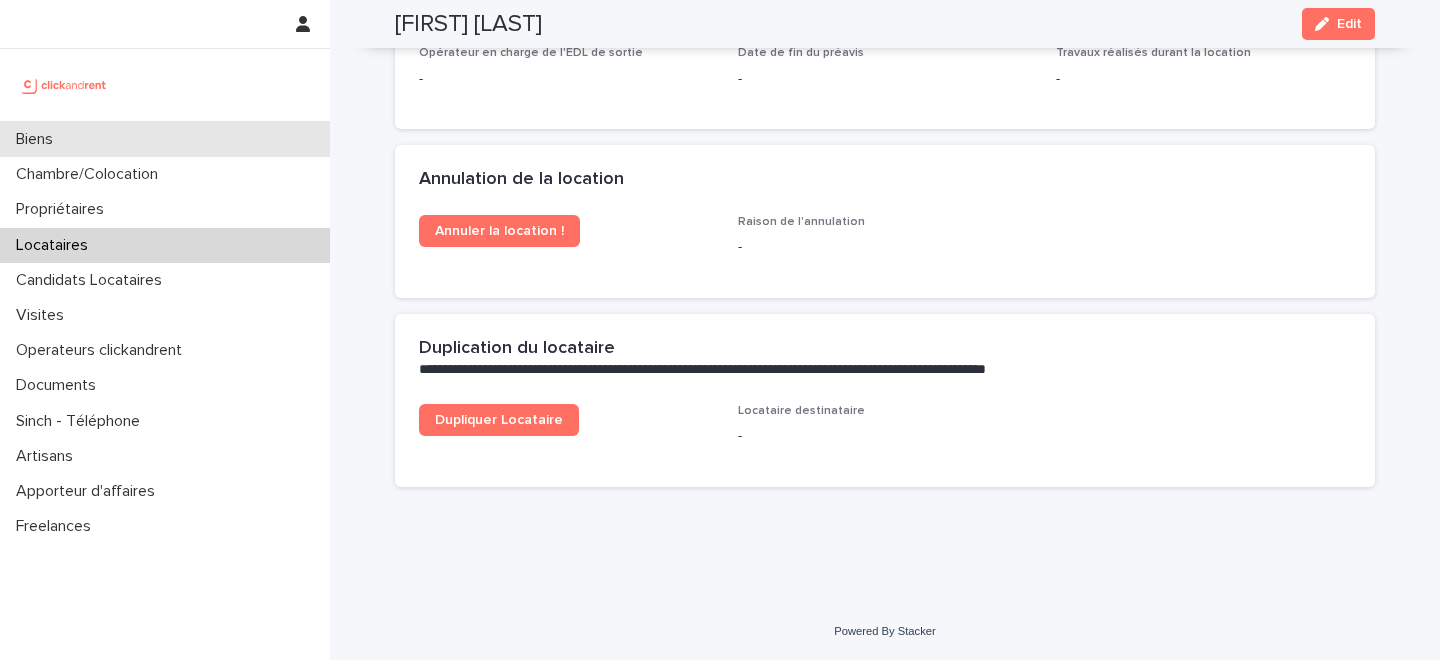 click on "Biens" at bounding box center (165, 139) 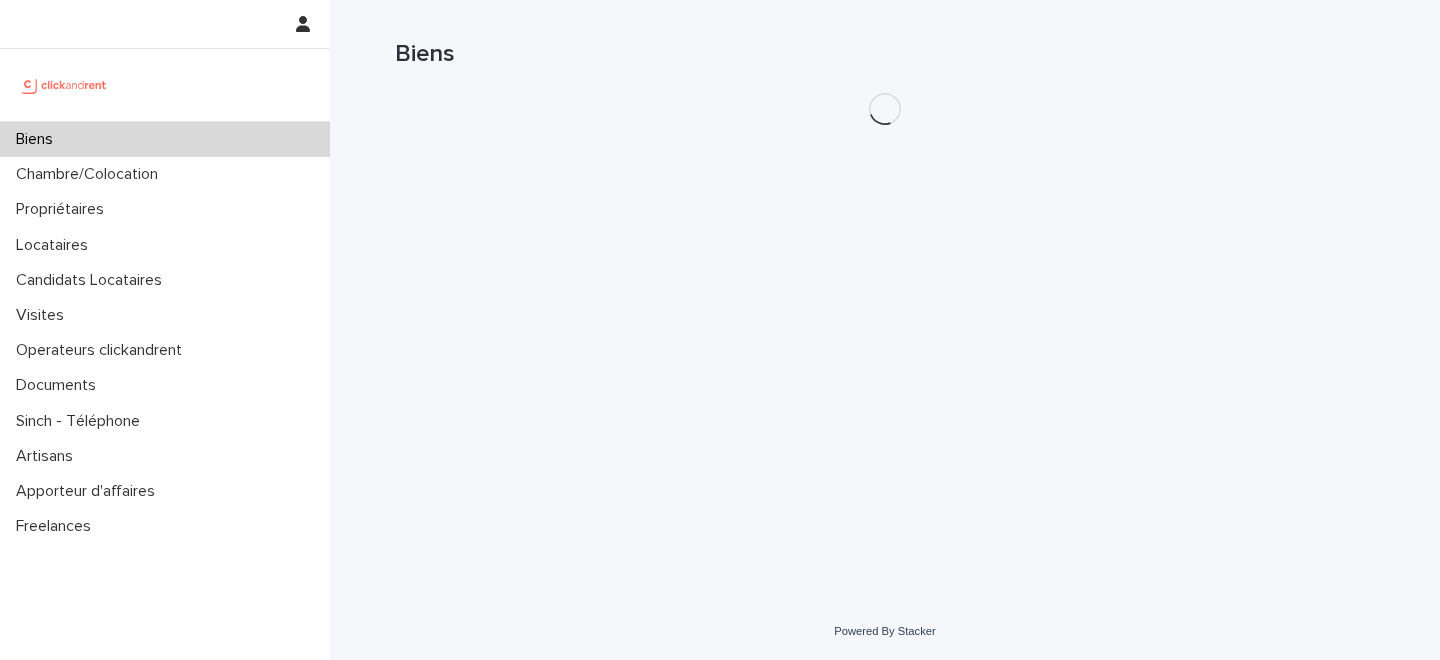 scroll, scrollTop: 0, scrollLeft: 0, axis: both 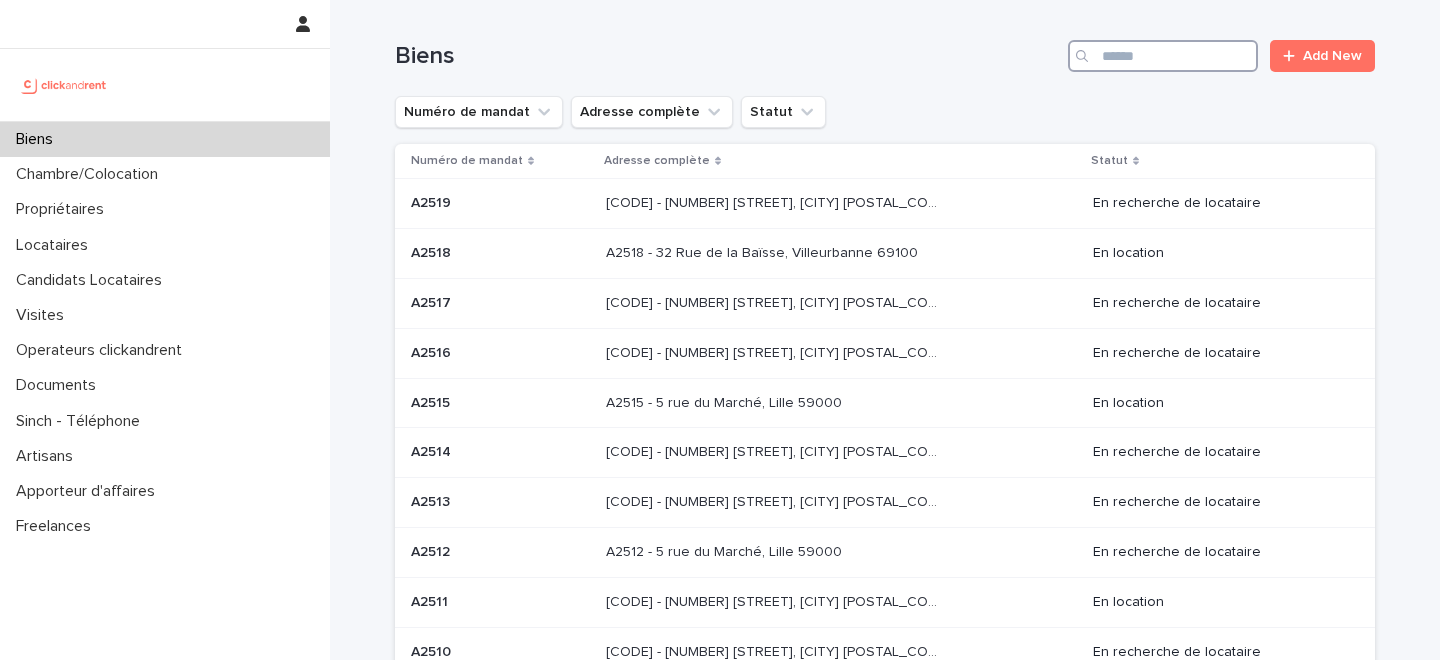 click at bounding box center [1163, 56] 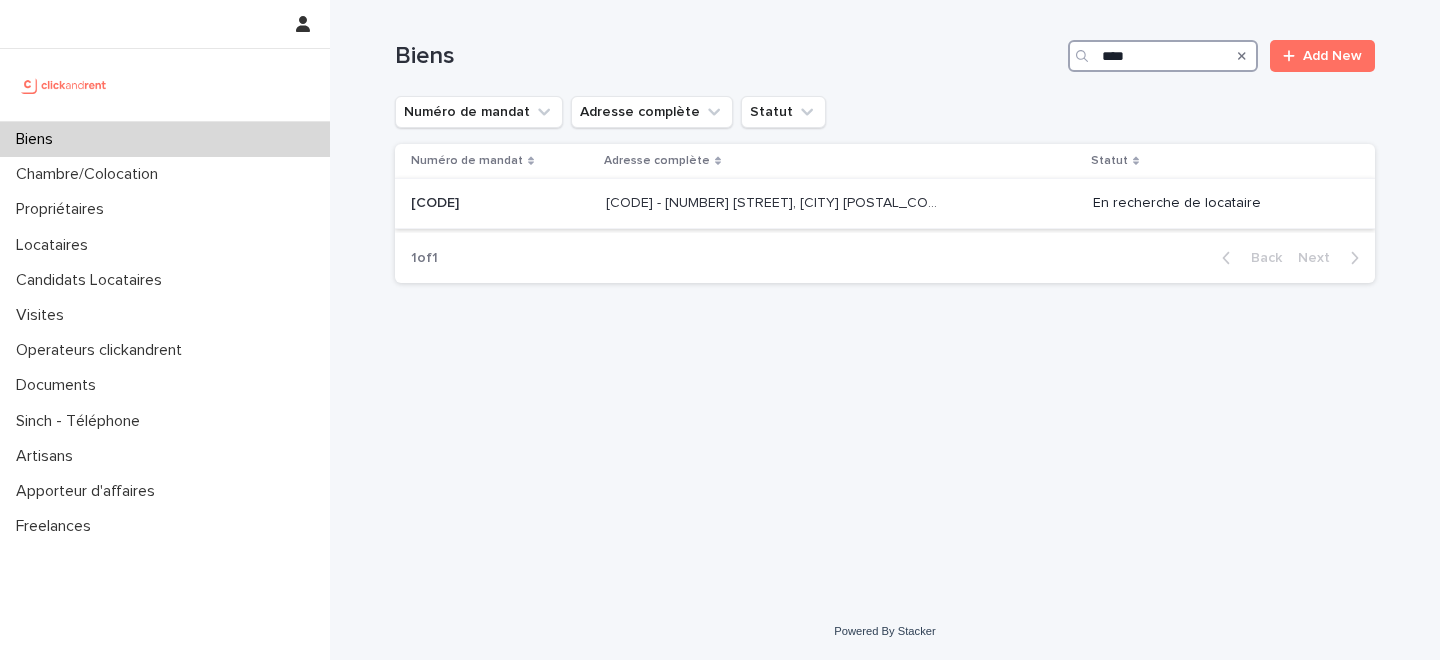 type on "****" 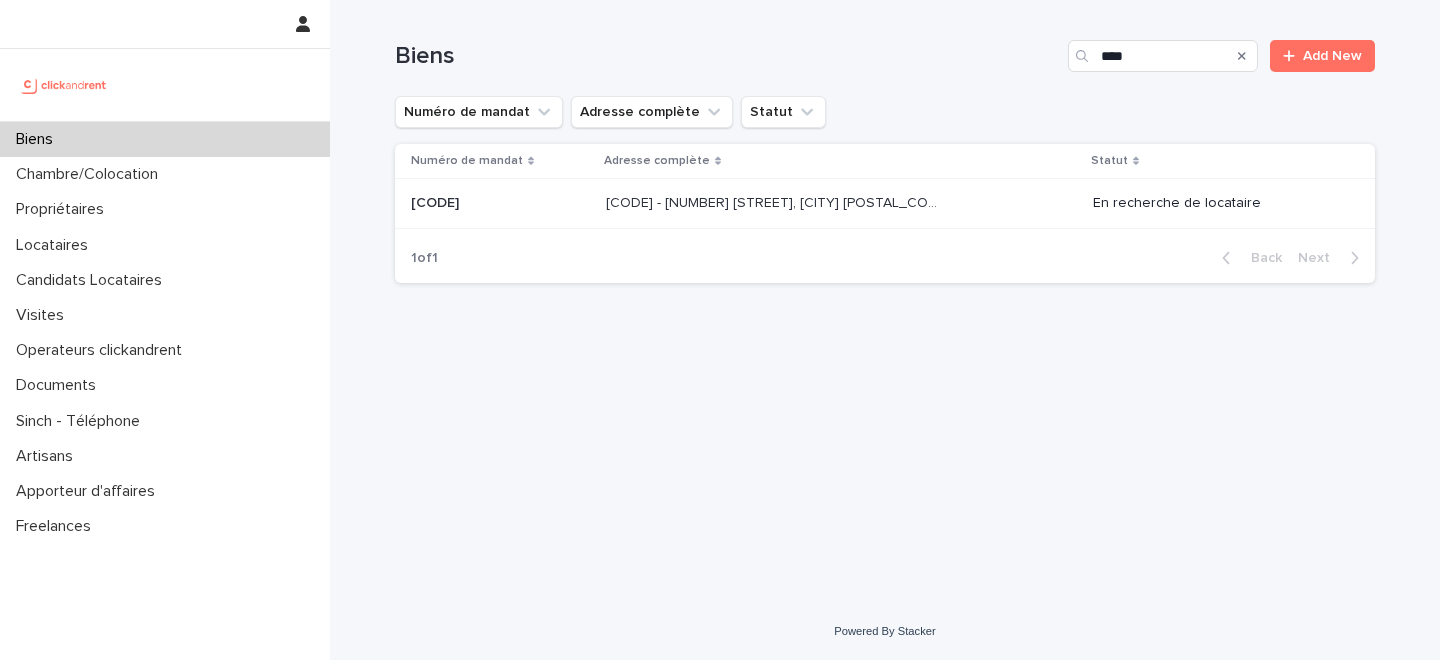 click on "[CODE] - [NUMBER] [STREET], [CITY] [POSTAL_CODE]" at bounding box center (774, 201) 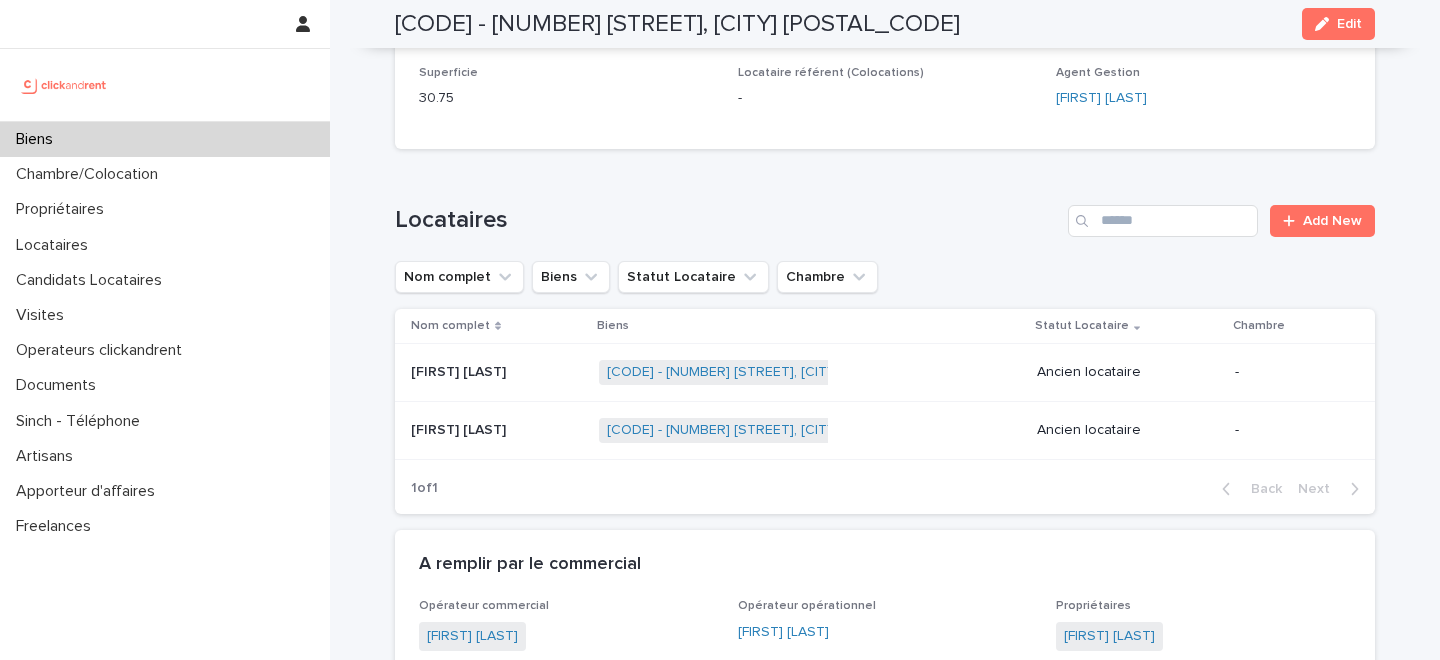 scroll, scrollTop: 1067, scrollLeft: 0, axis: vertical 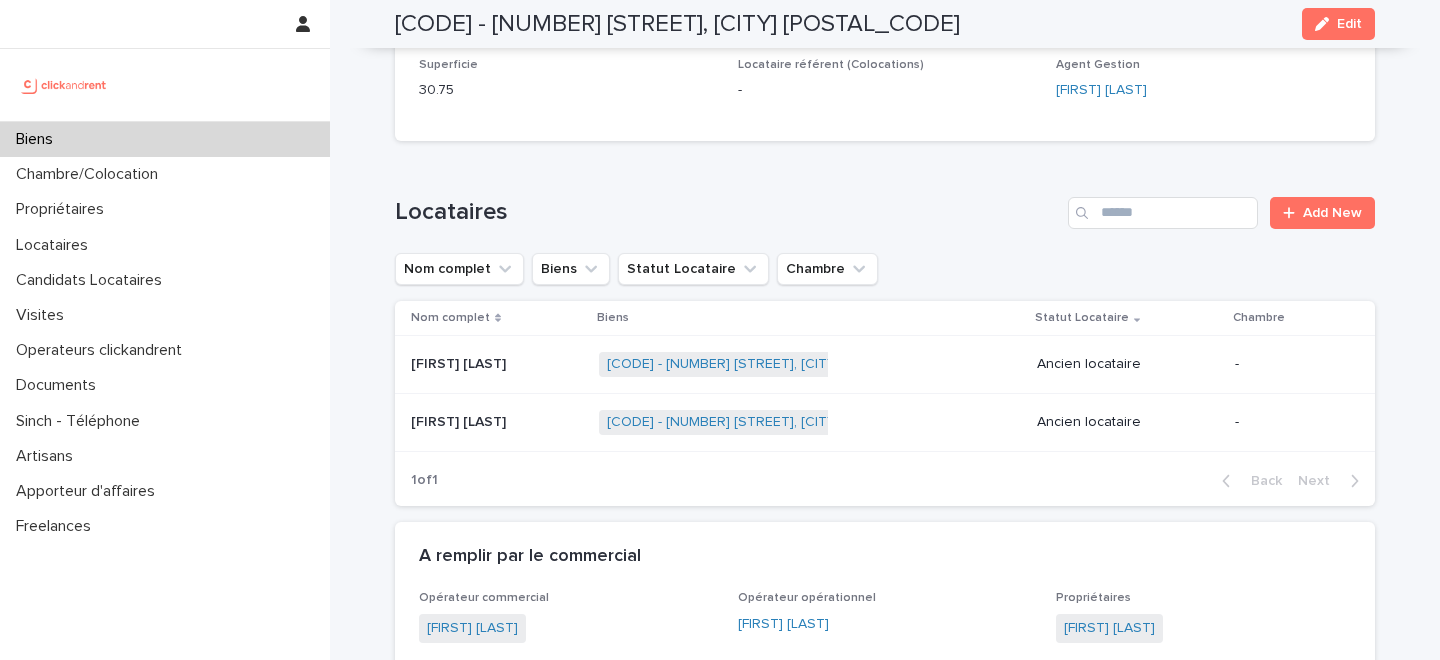 click on "Biens" at bounding box center [165, 139] 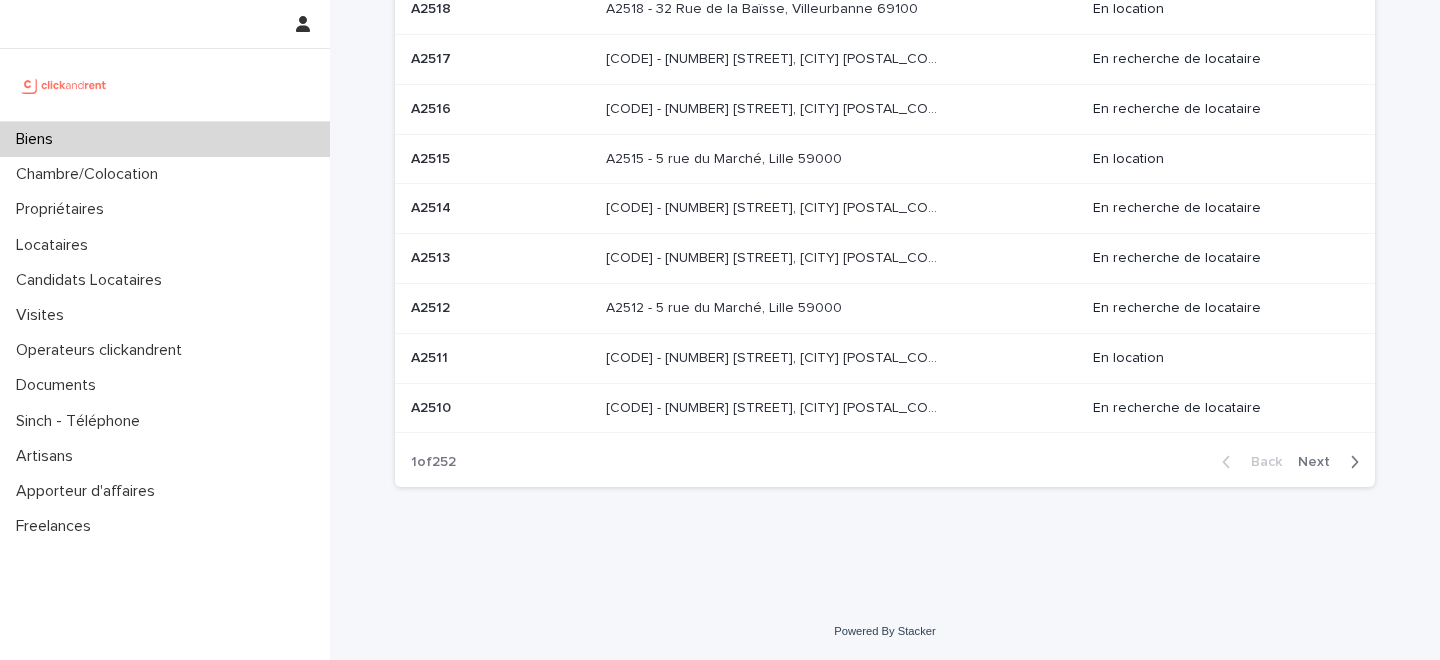 scroll, scrollTop: 0, scrollLeft: 0, axis: both 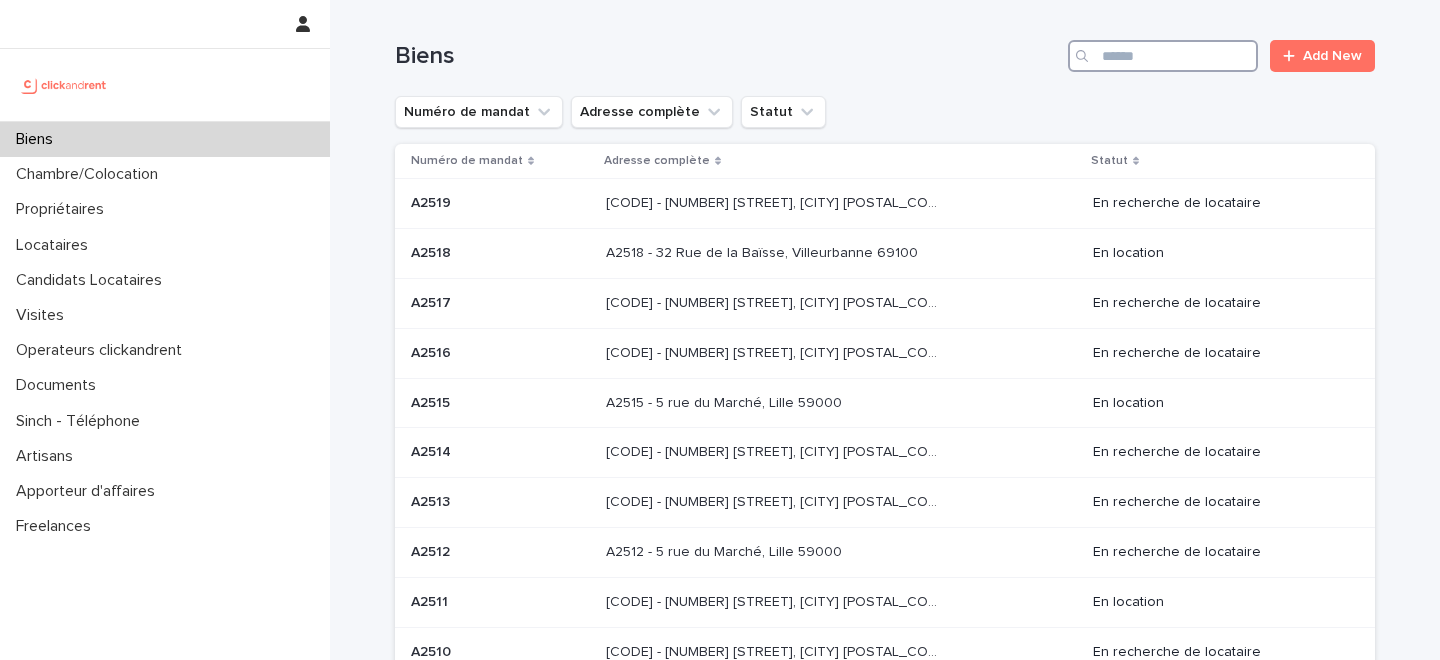 click at bounding box center (1163, 56) 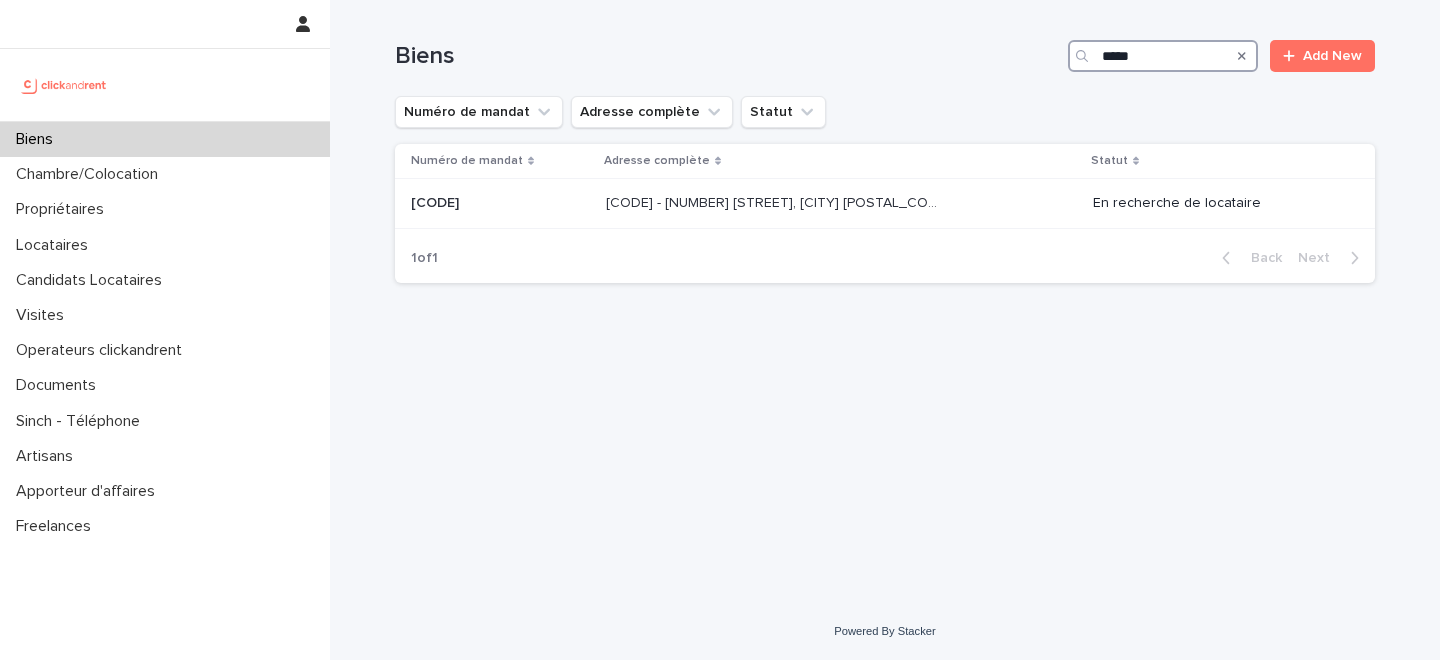 type on "*****" 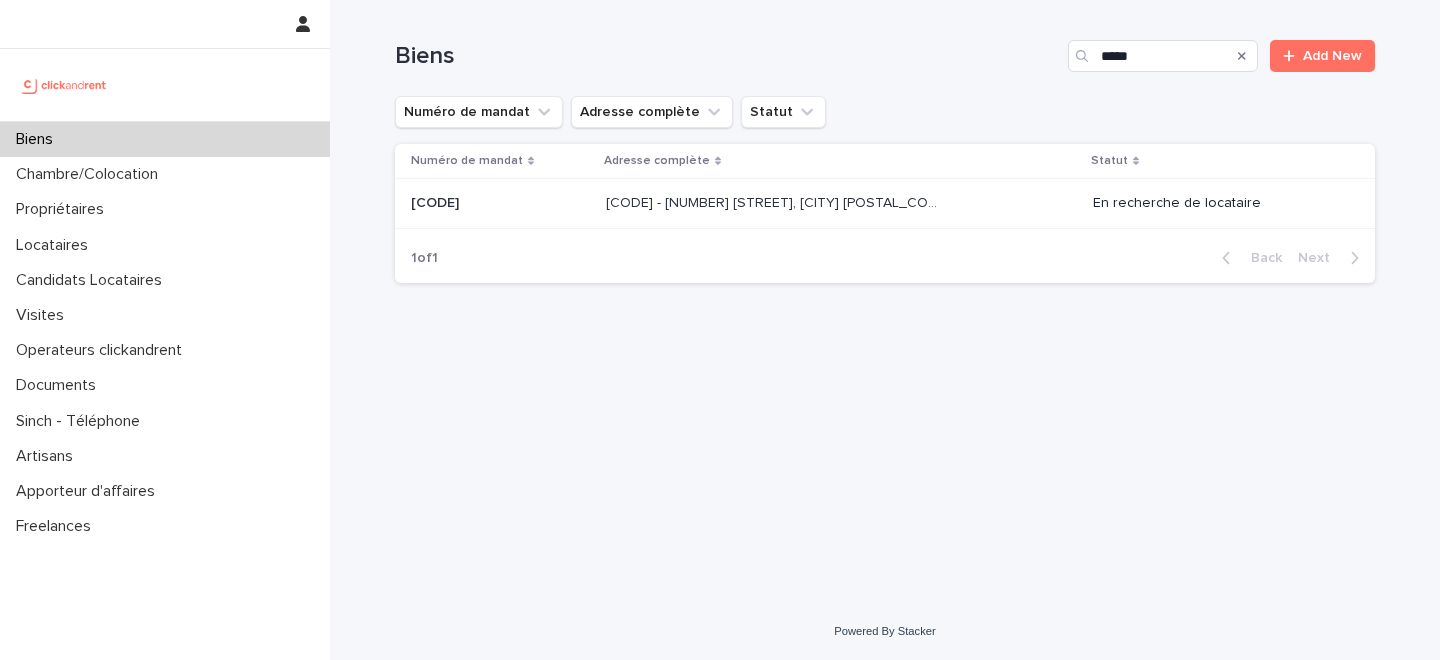 click on "[CODE] - [NUMBER] [STREET], [CITY] [POSTAL_CODE]" at bounding box center (774, 201) 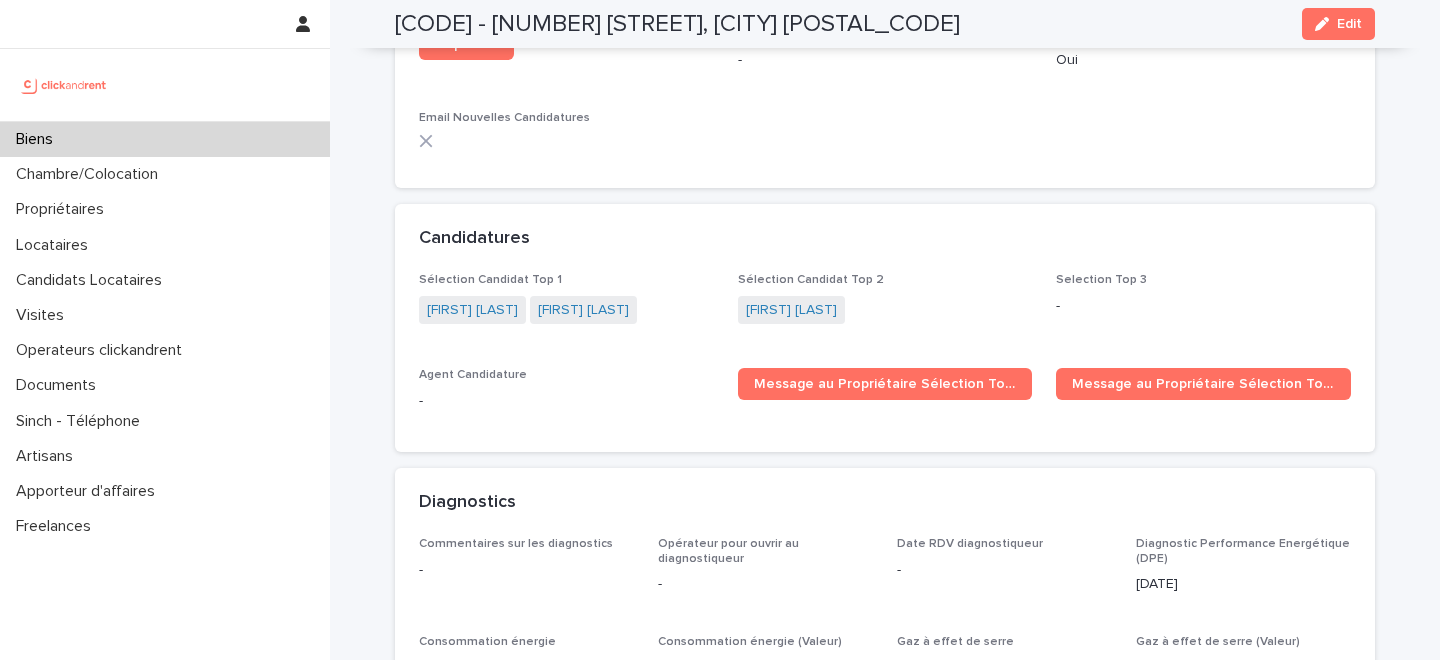 scroll, scrollTop: 5624, scrollLeft: 0, axis: vertical 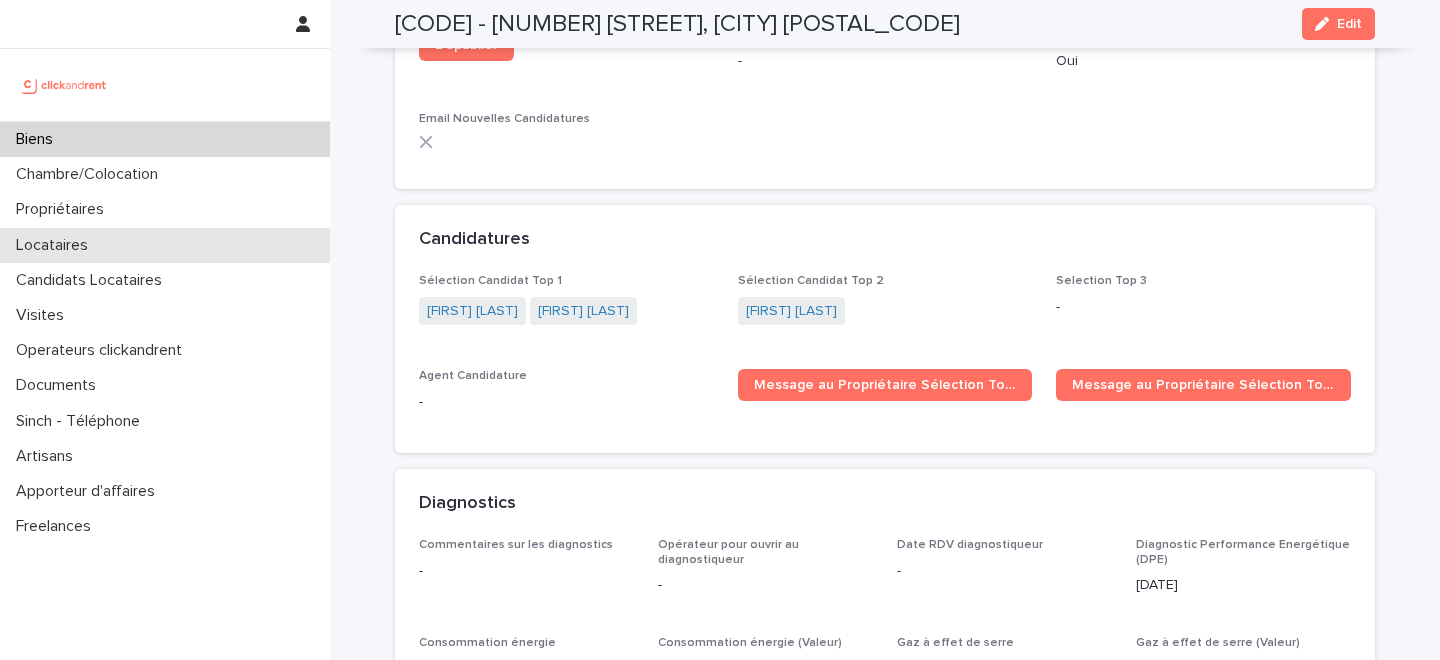 click on "Locataires" at bounding box center (165, 245) 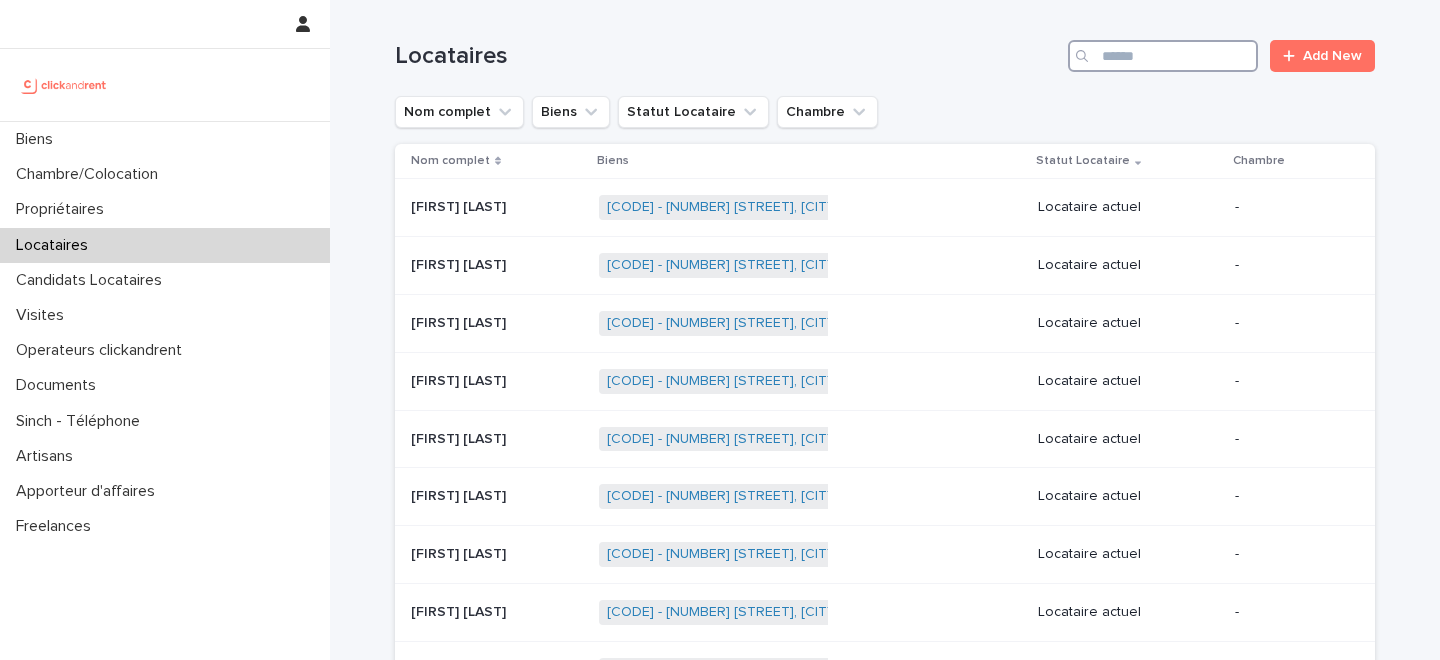 click at bounding box center (1163, 56) 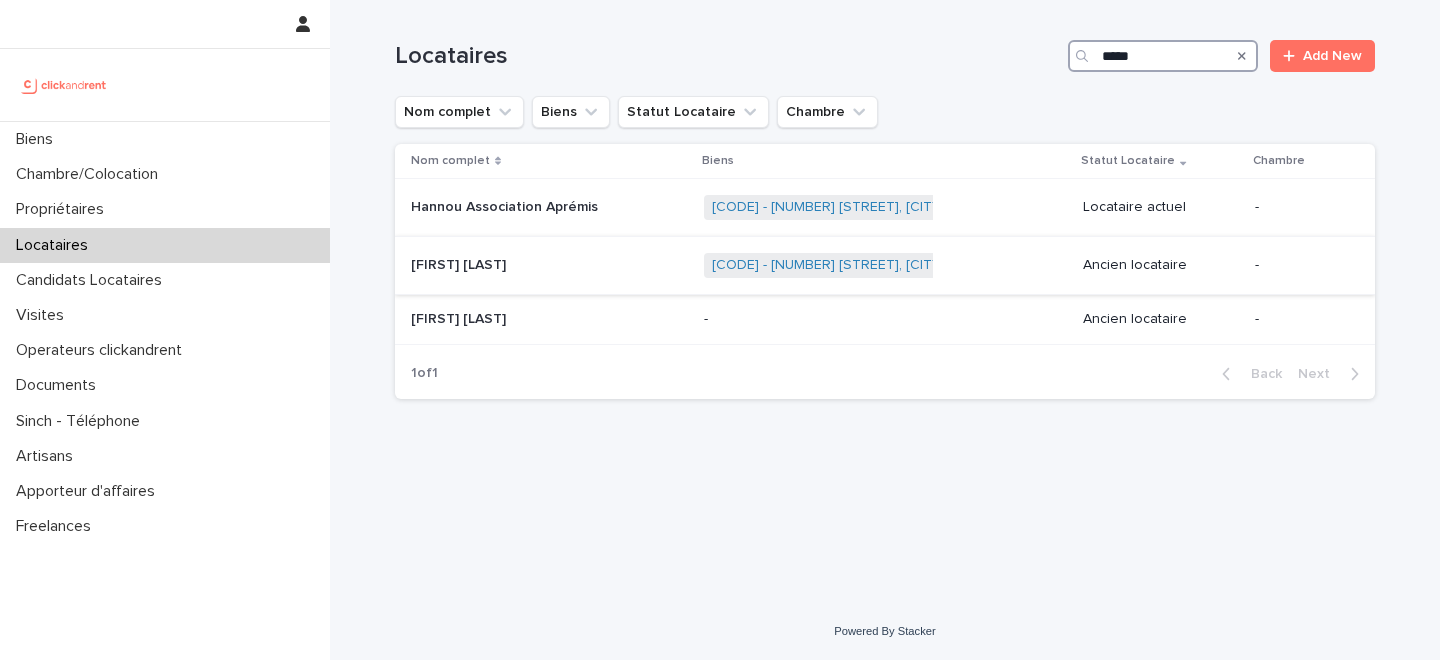 type on "*****" 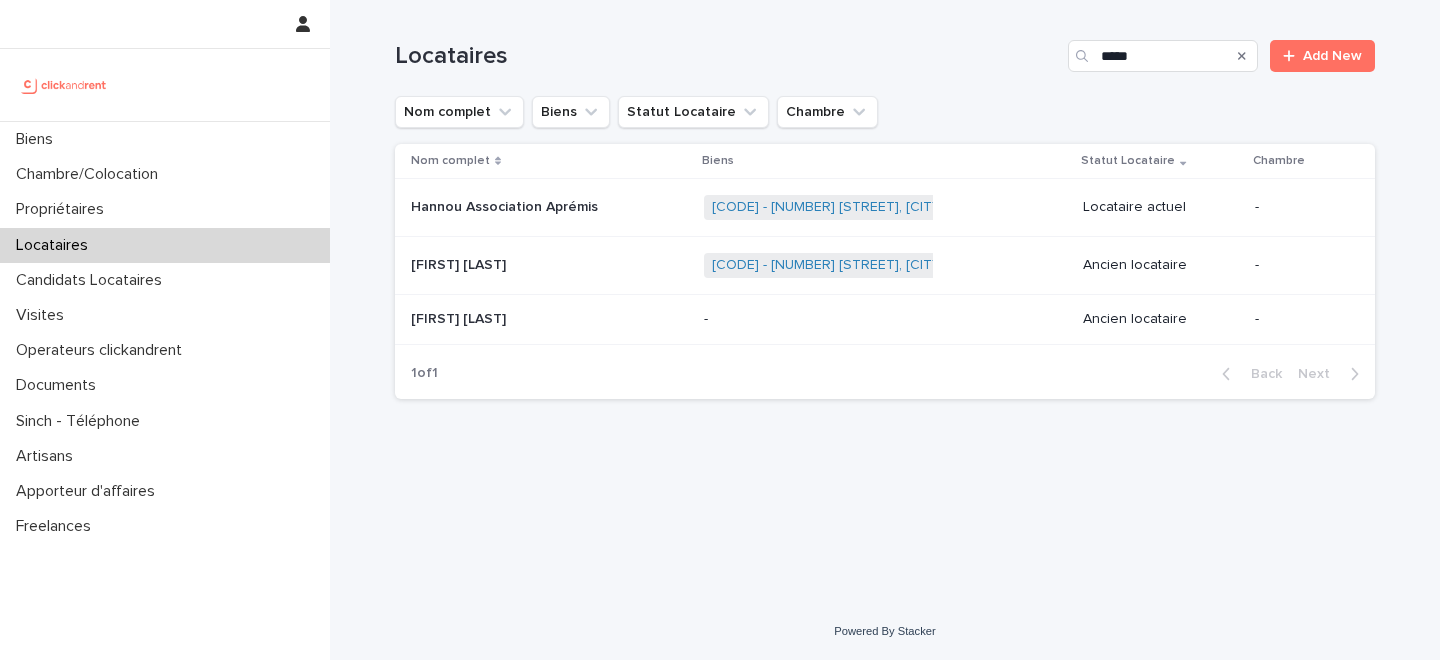 click on "[FIRST] [LAST]" at bounding box center (460, 263) 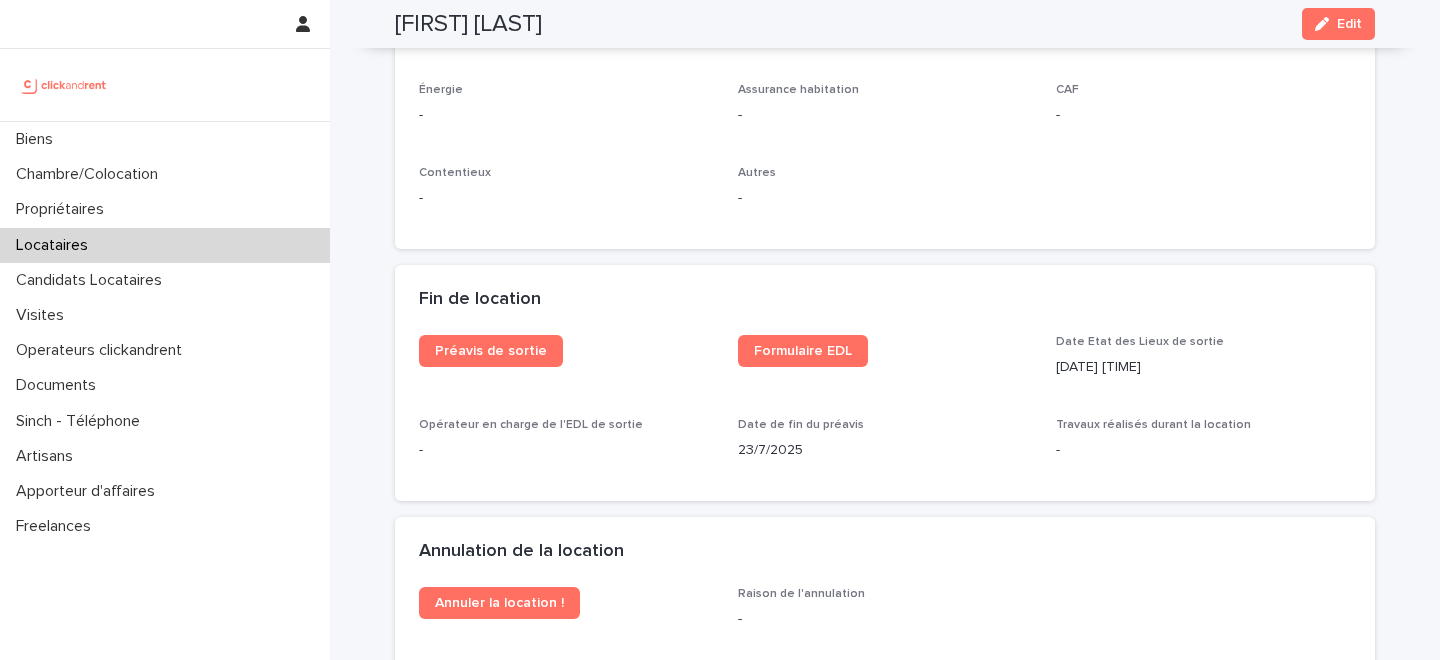 scroll, scrollTop: 2075, scrollLeft: 0, axis: vertical 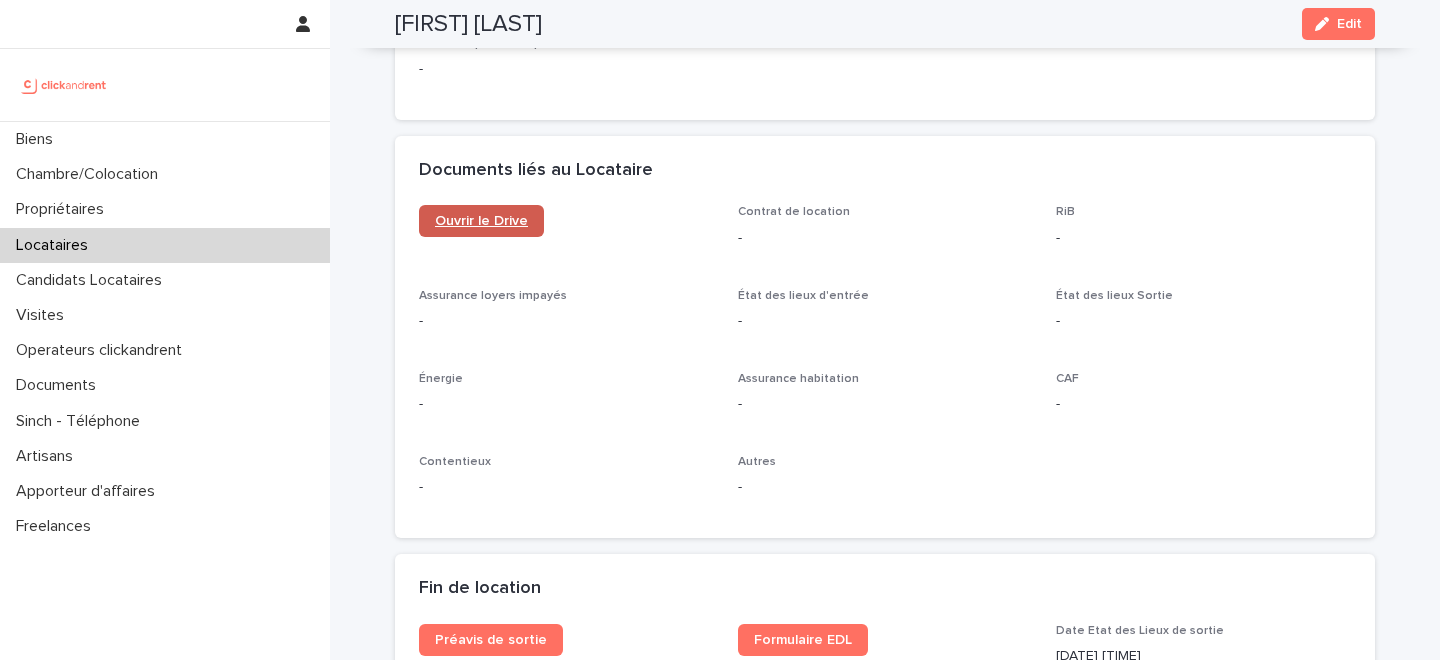 click on "Ouvrir le Drive" at bounding box center [481, 221] 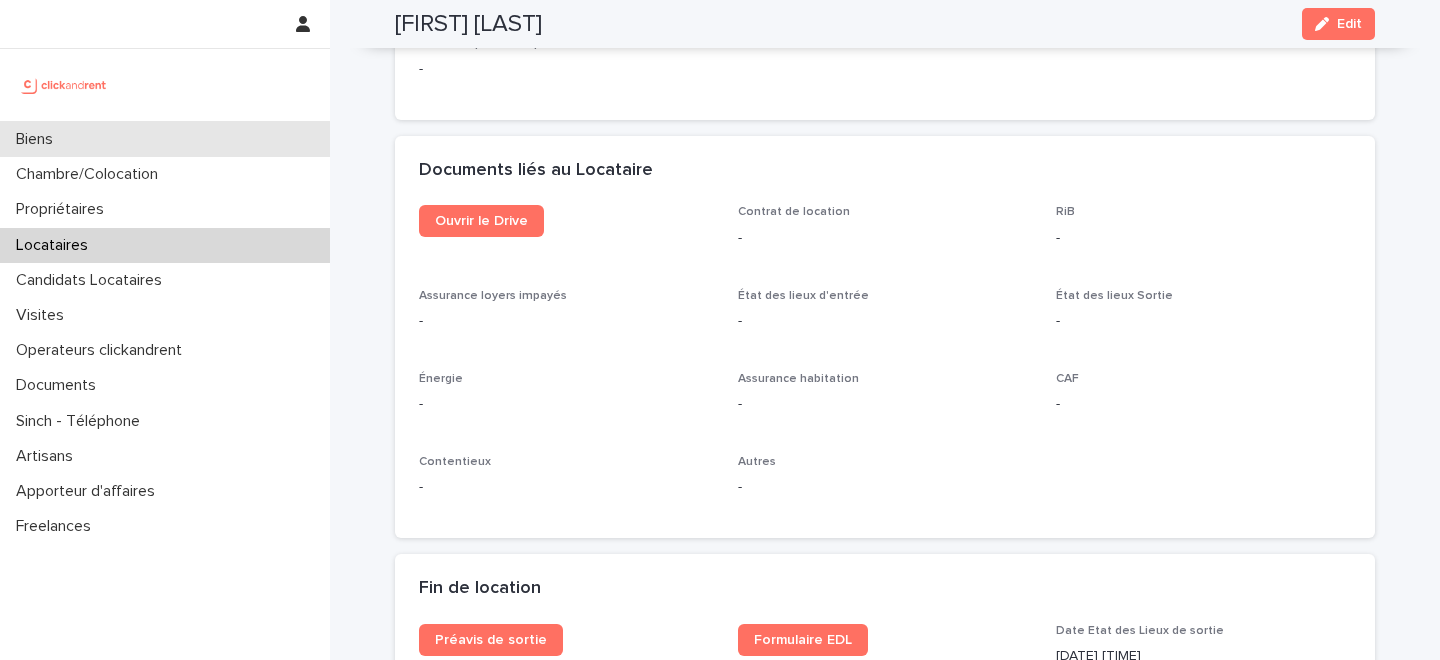 click on "Biens" at bounding box center [165, 139] 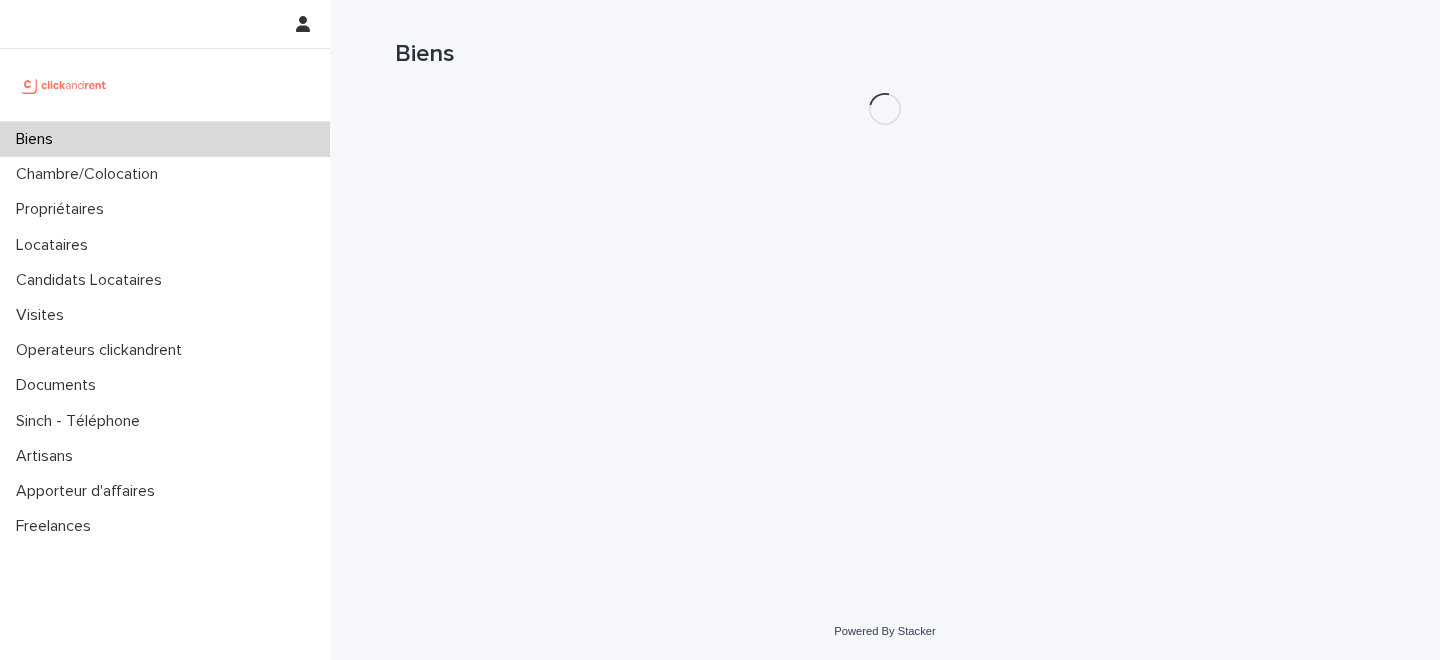 scroll, scrollTop: 0, scrollLeft: 0, axis: both 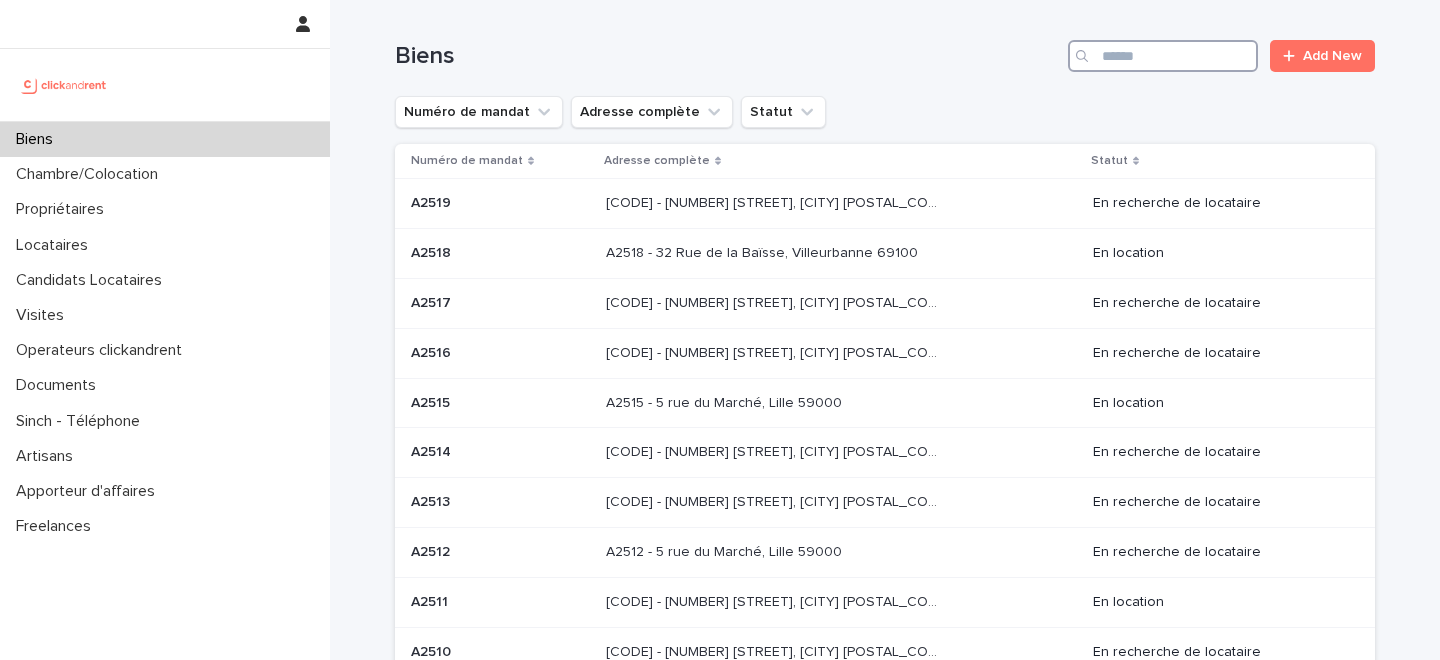 click at bounding box center (1163, 56) 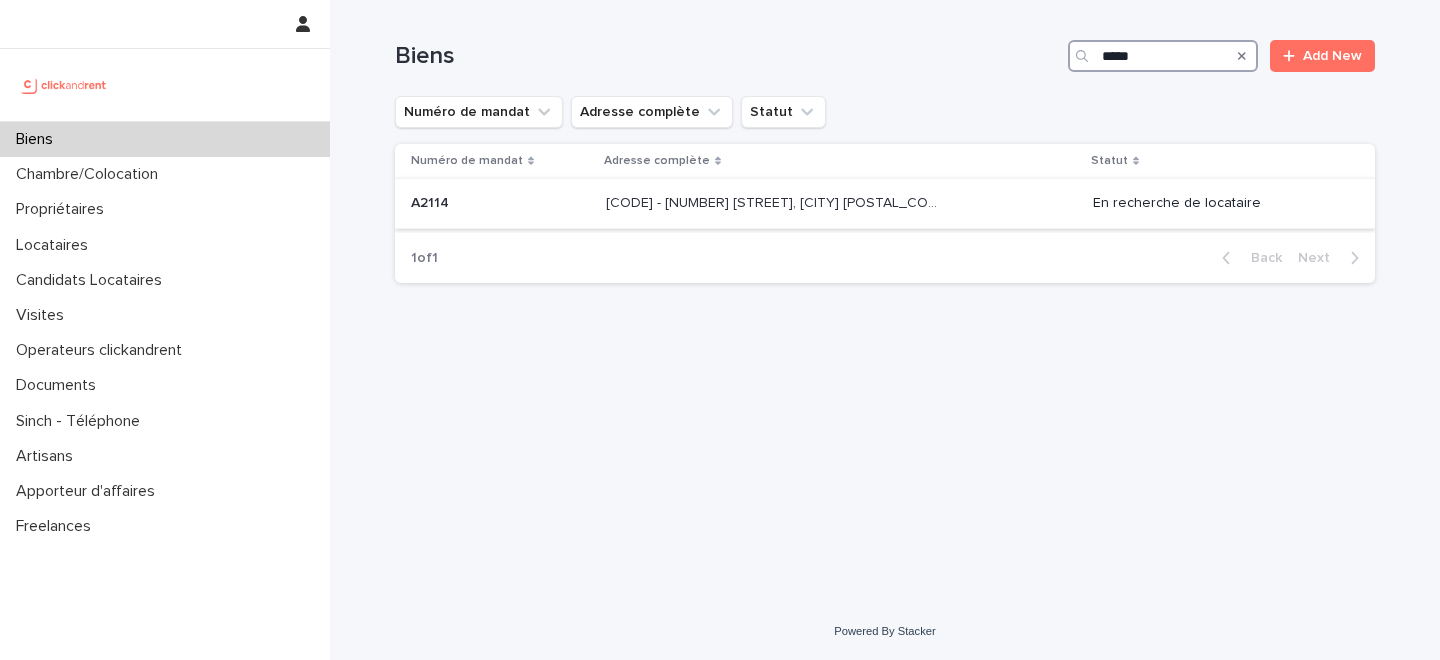 type on "*****" 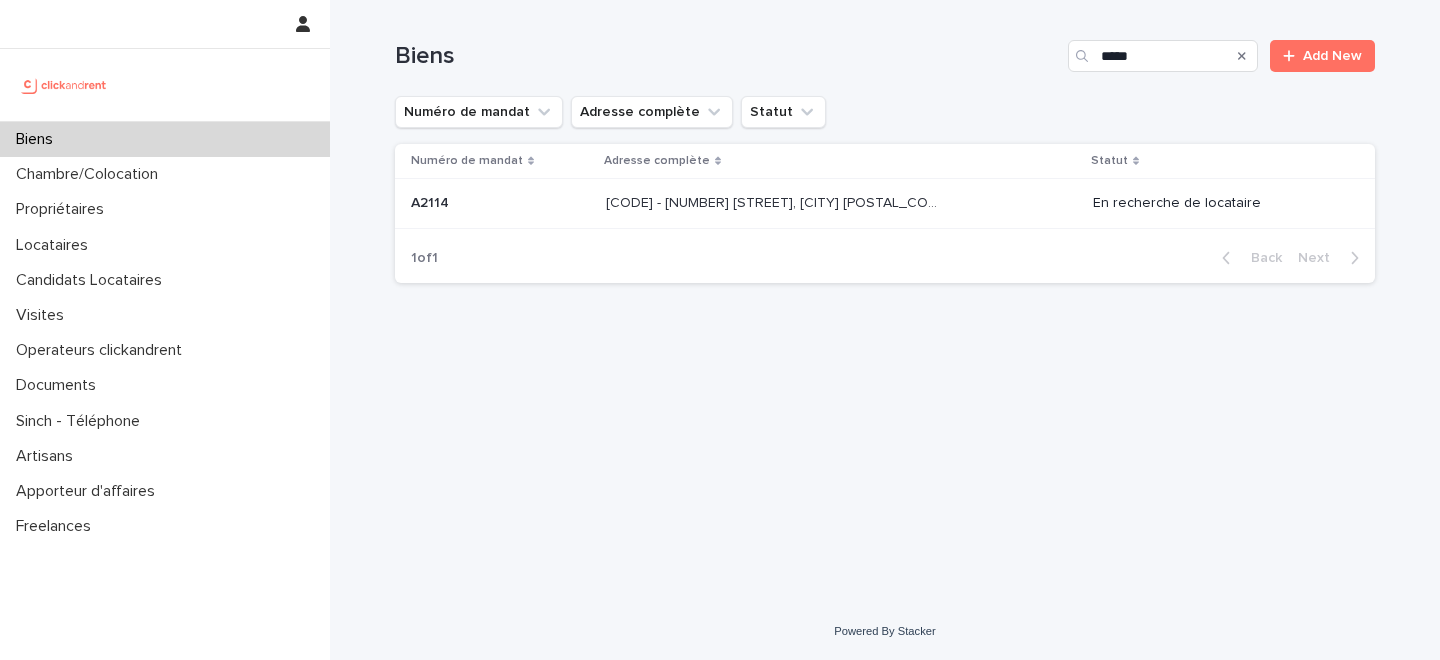 click on "[CODE] [CODE]" at bounding box center [500, 203] 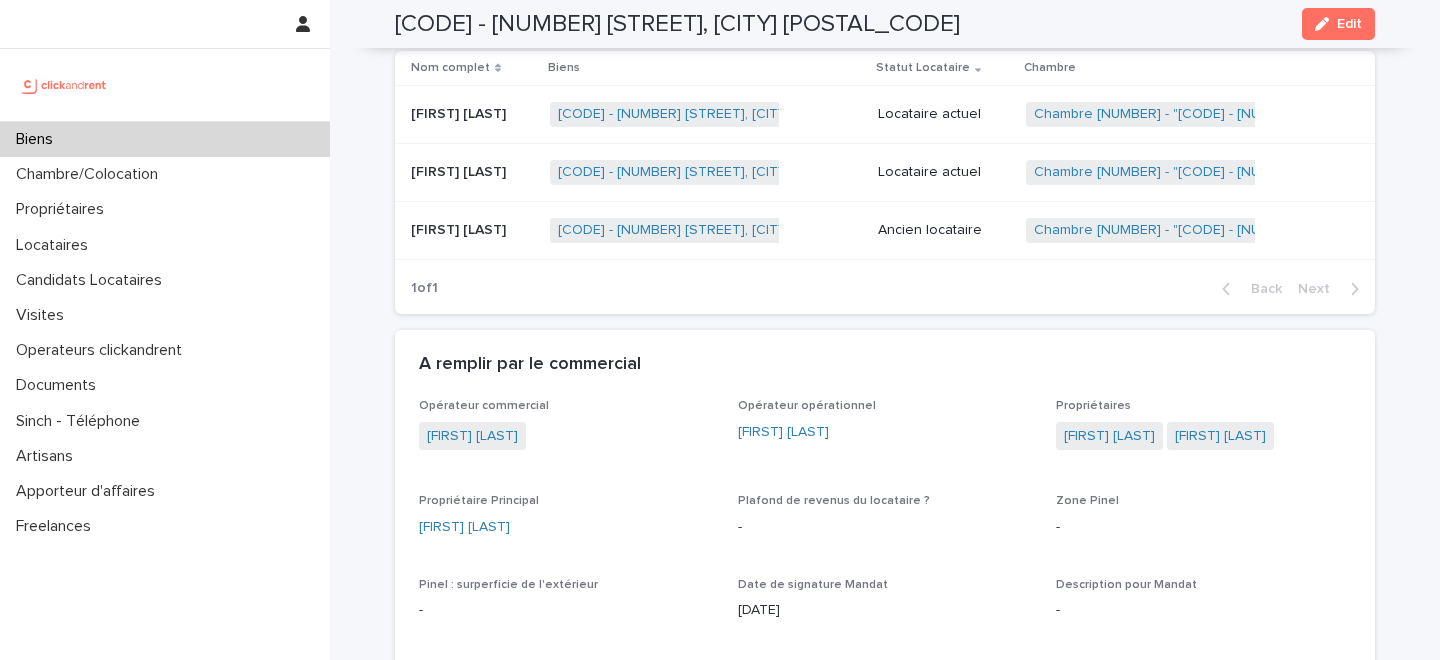 scroll, scrollTop: 1029, scrollLeft: 0, axis: vertical 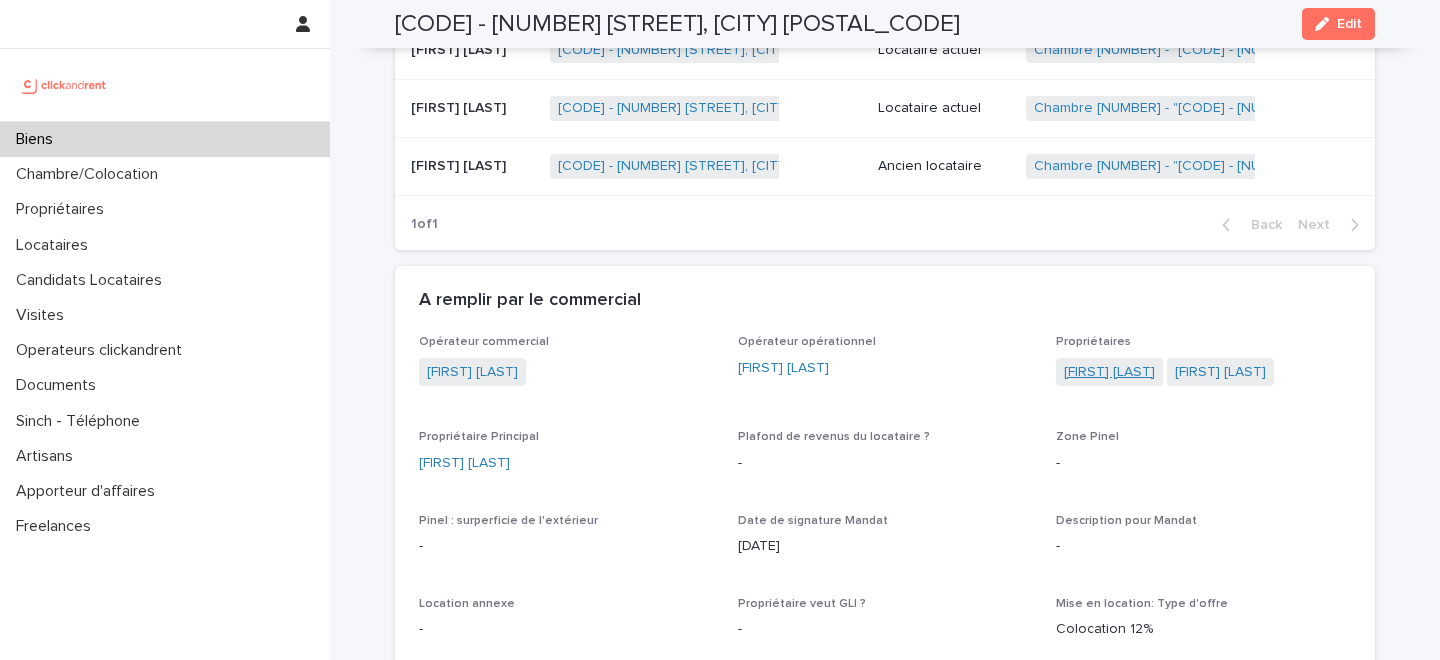 click on "[FIRST] [LAST]" at bounding box center [1109, 372] 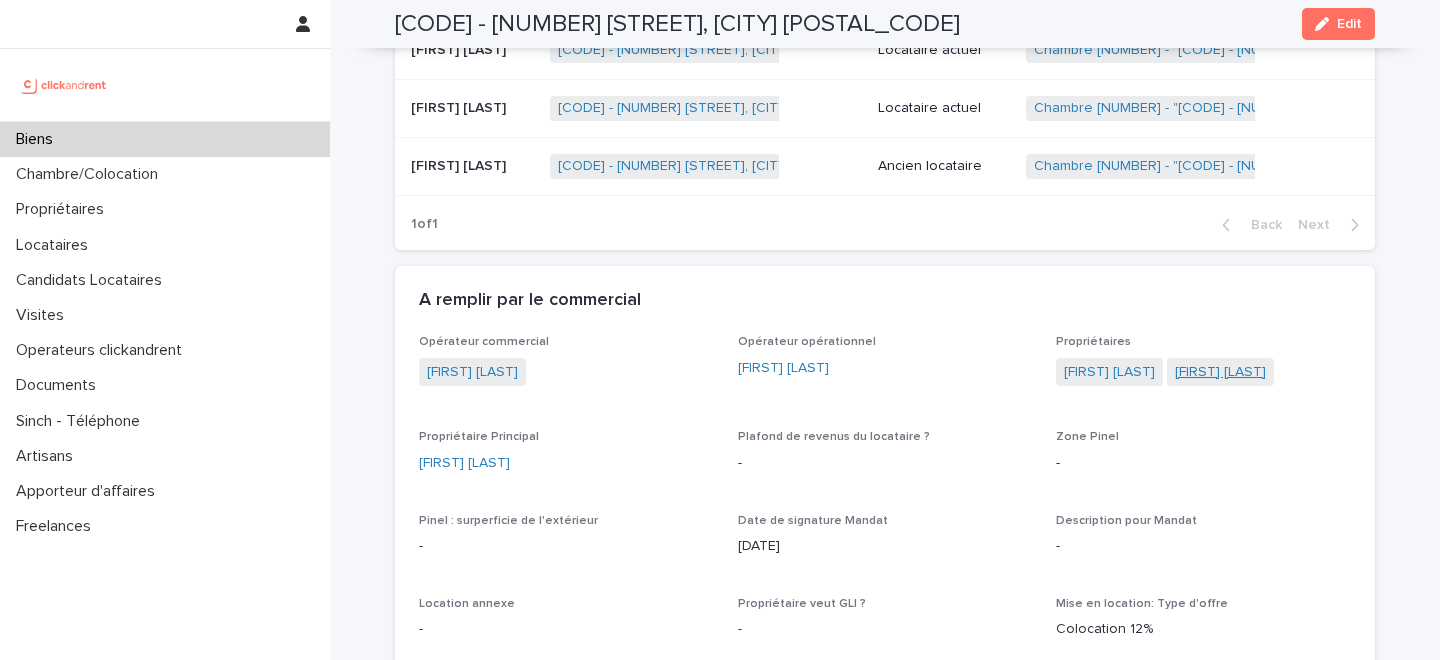 click on "[FIRST] [LAST]" at bounding box center (1220, 372) 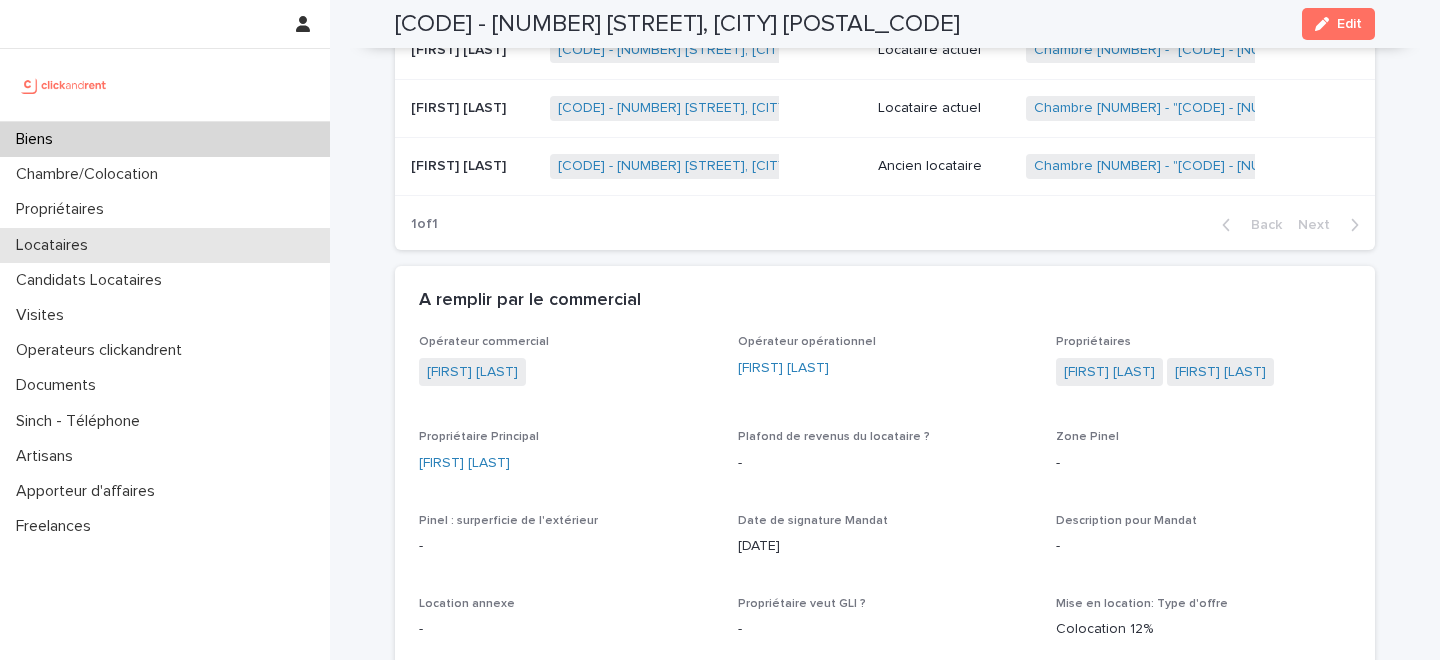 click on "Locataires" at bounding box center [165, 245] 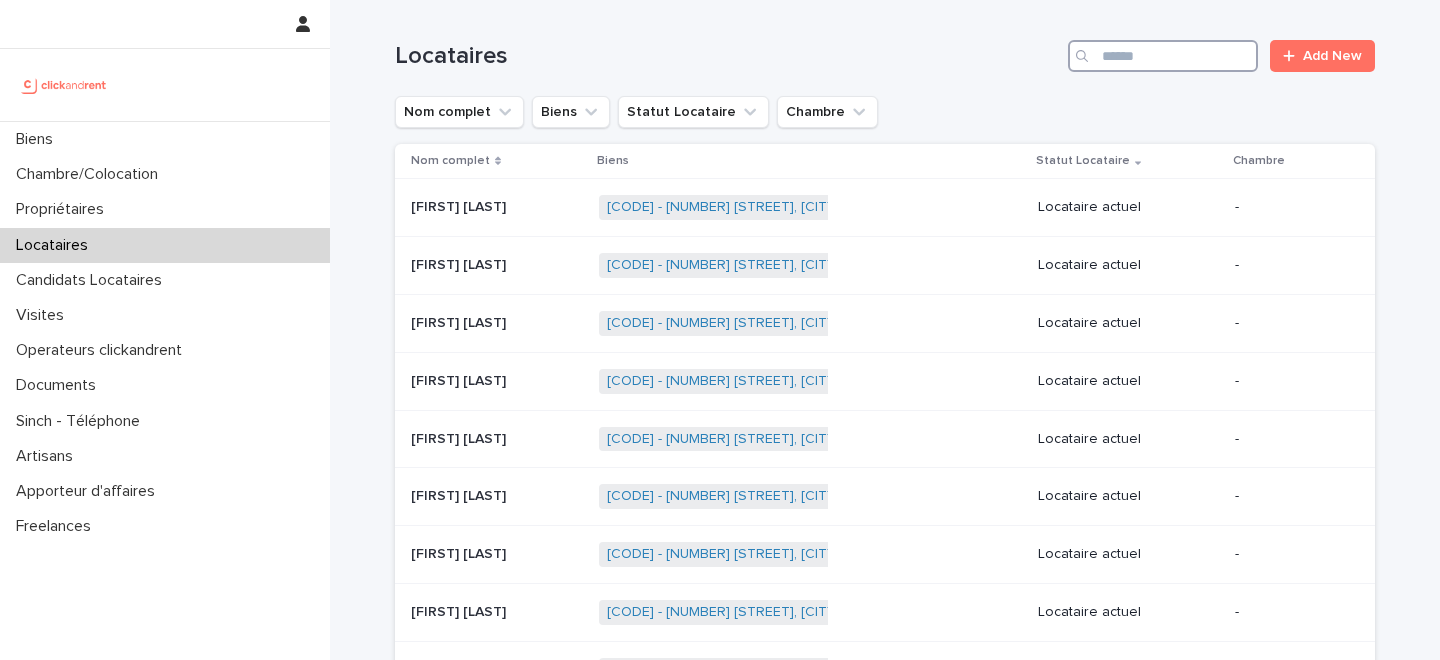 click at bounding box center [1163, 56] 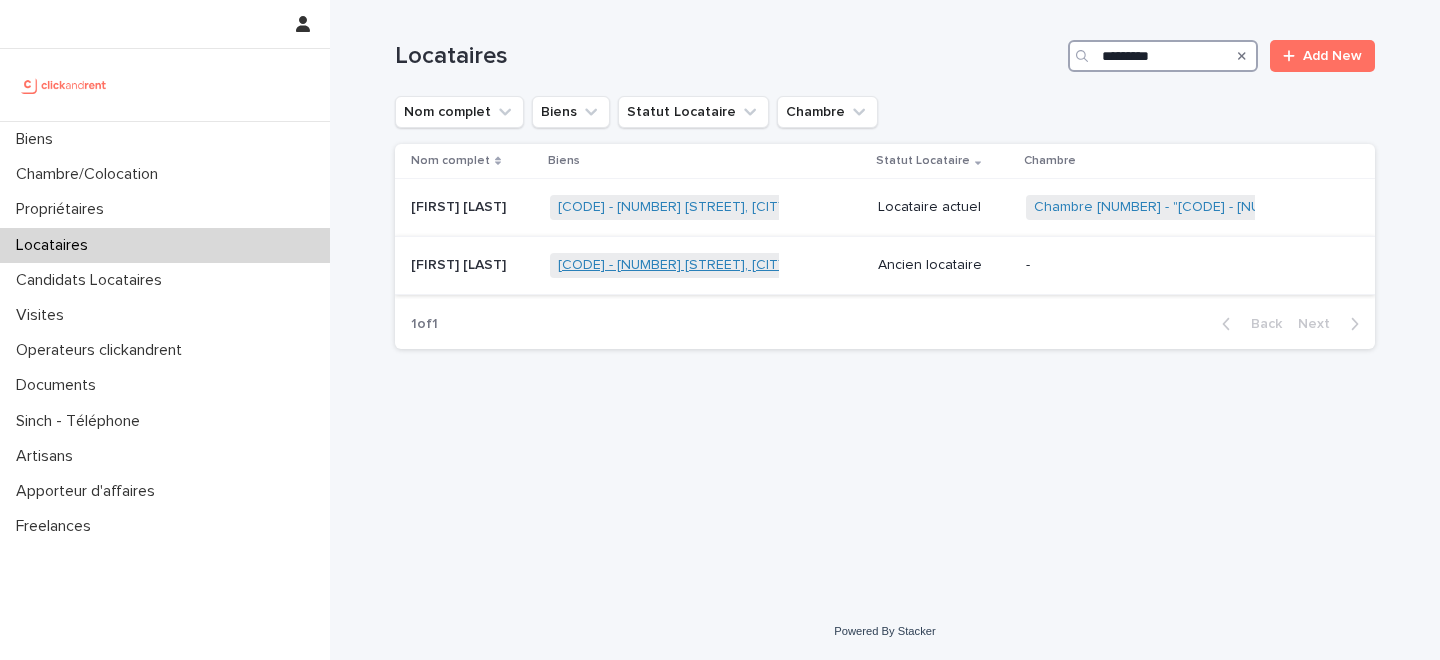 type on "*********" 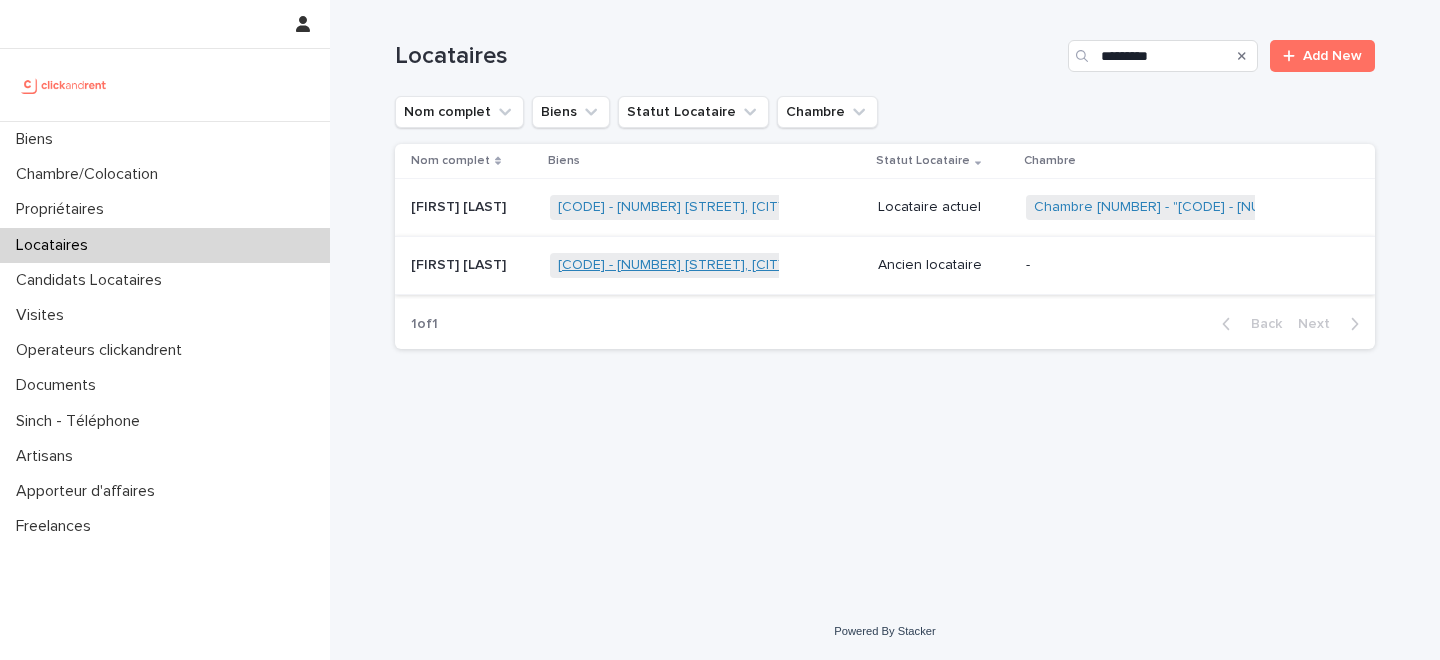 click on "[CODE] - [NUMBER] [STREET], [CITY] [POSTAL_CODE]" at bounding box center [730, 265] 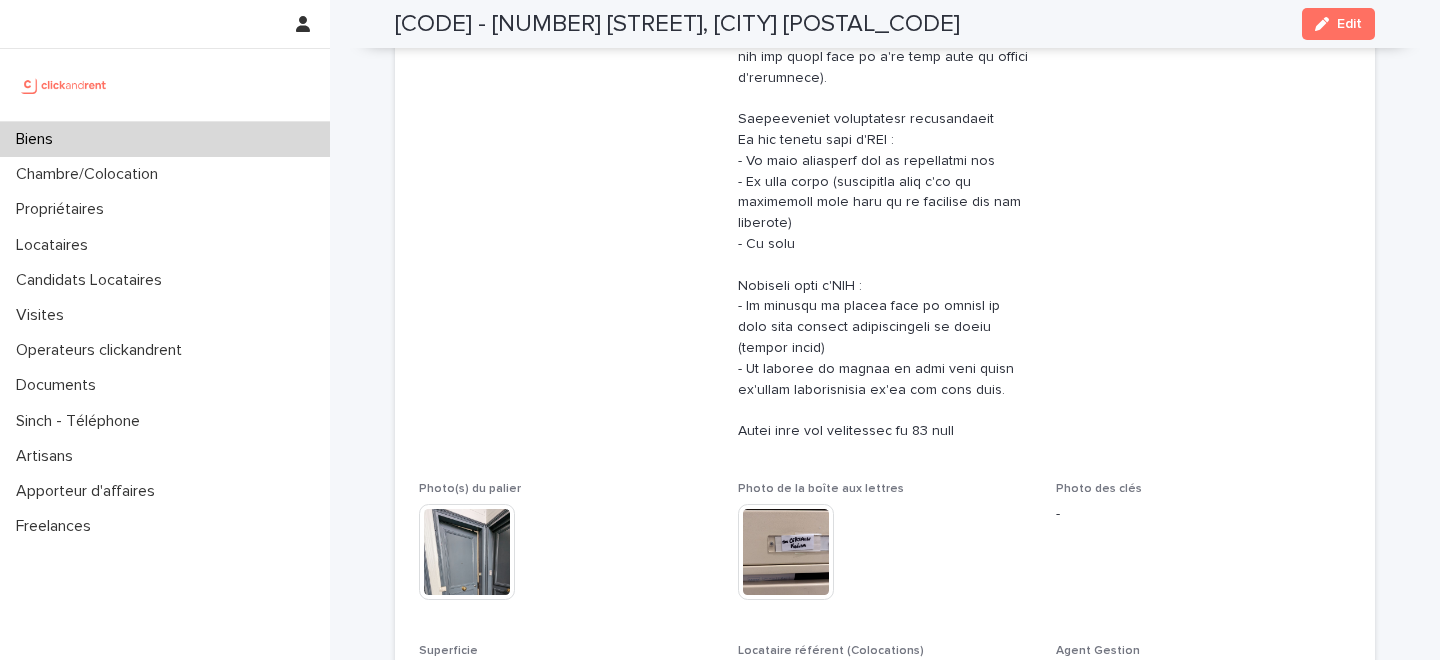 scroll, scrollTop: 1095, scrollLeft: 0, axis: vertical 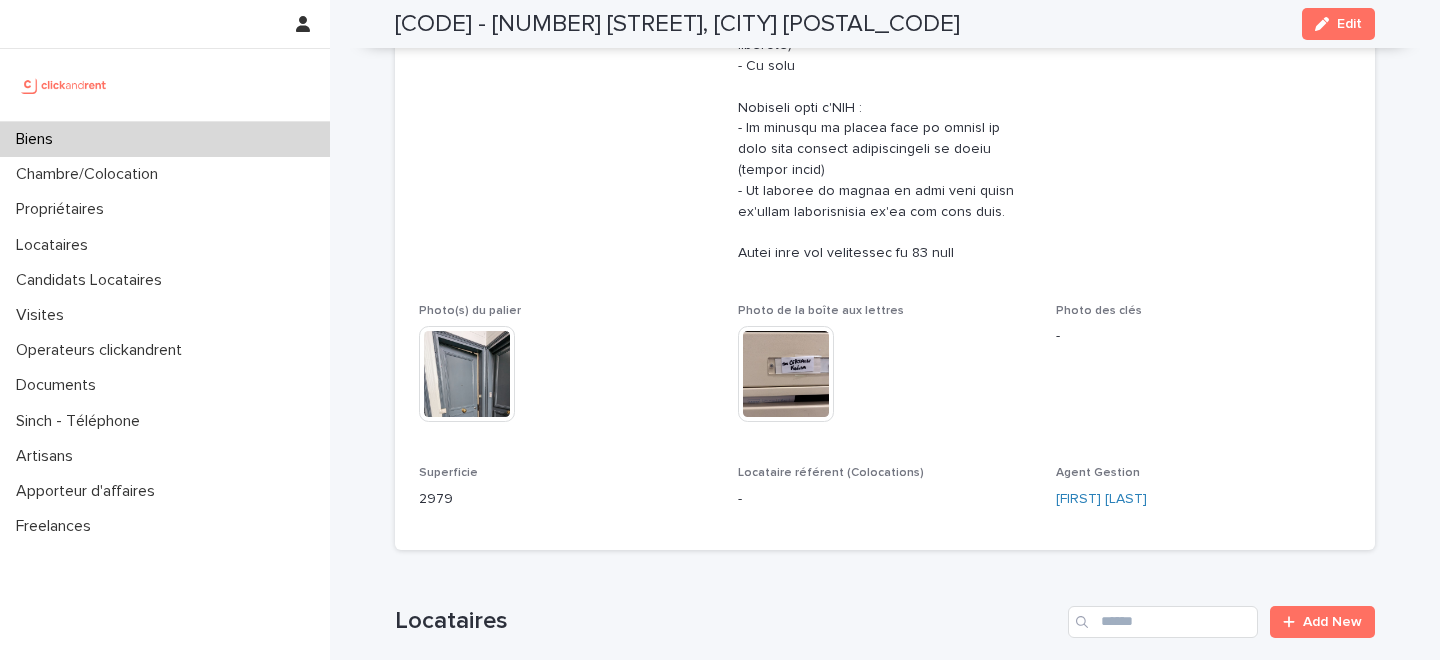 click on "Biens" at bounding box center (165, 139) 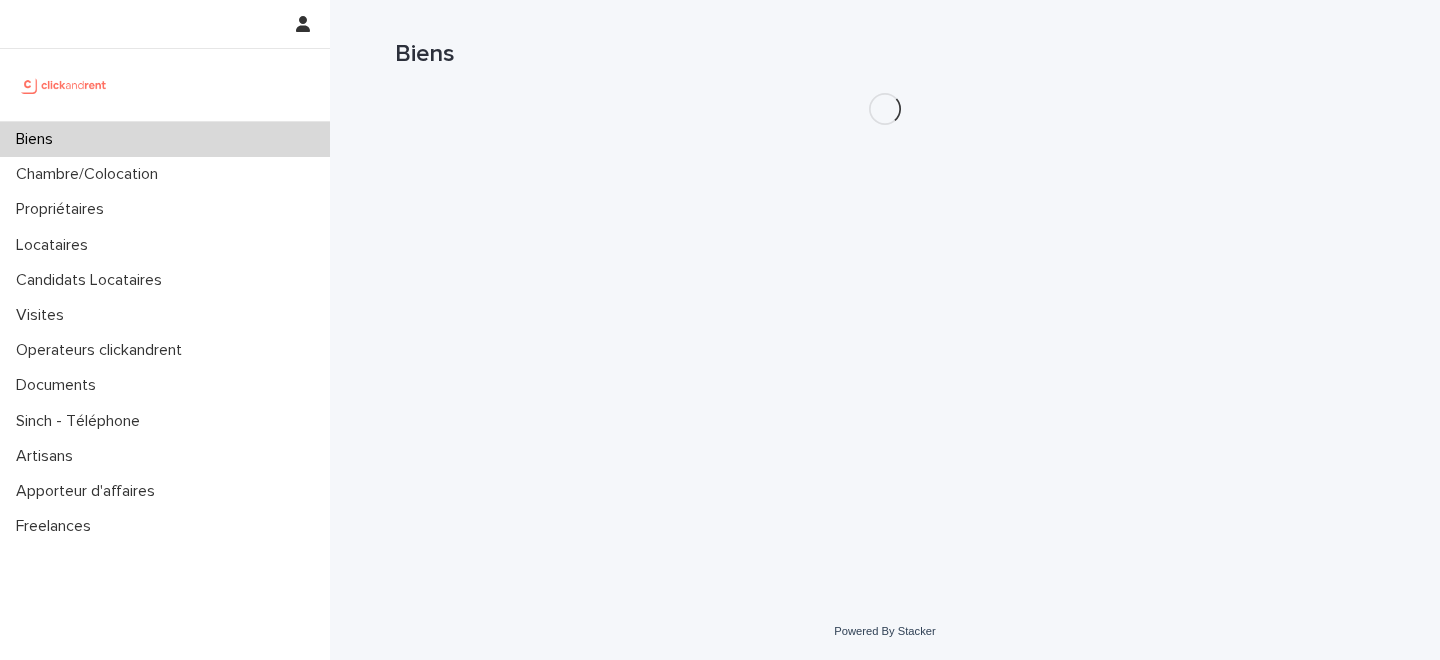 scroll, scrollTop: 0, scrollLeft: 0, axis: both 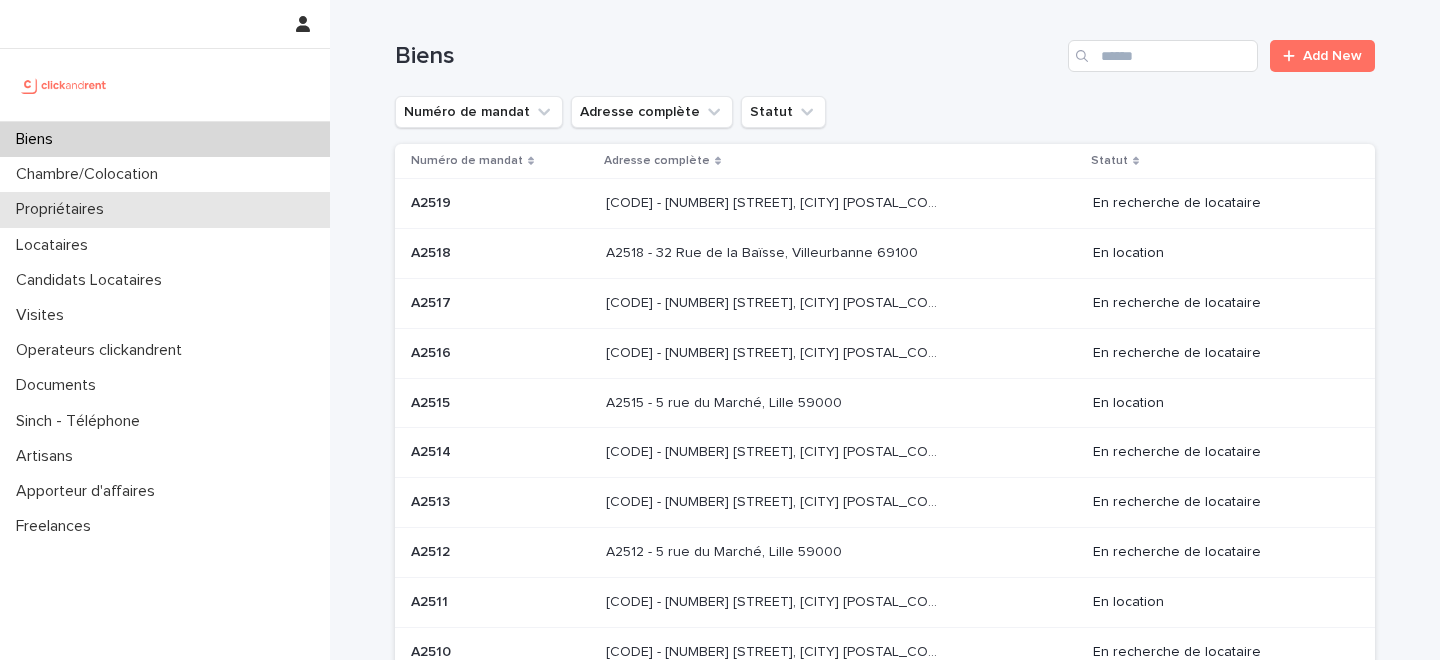 click on "Propriétaires" at bounding box center (165, 209) 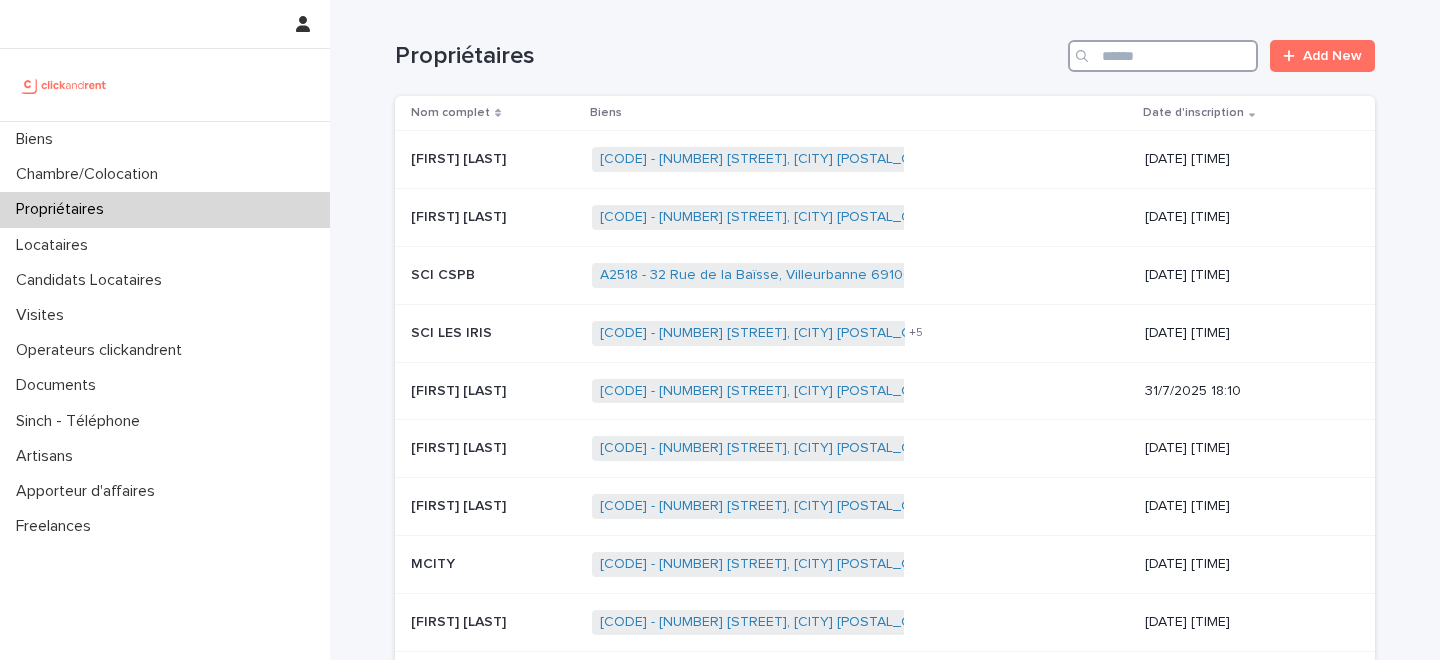 click at bounding box center (1163, 56) 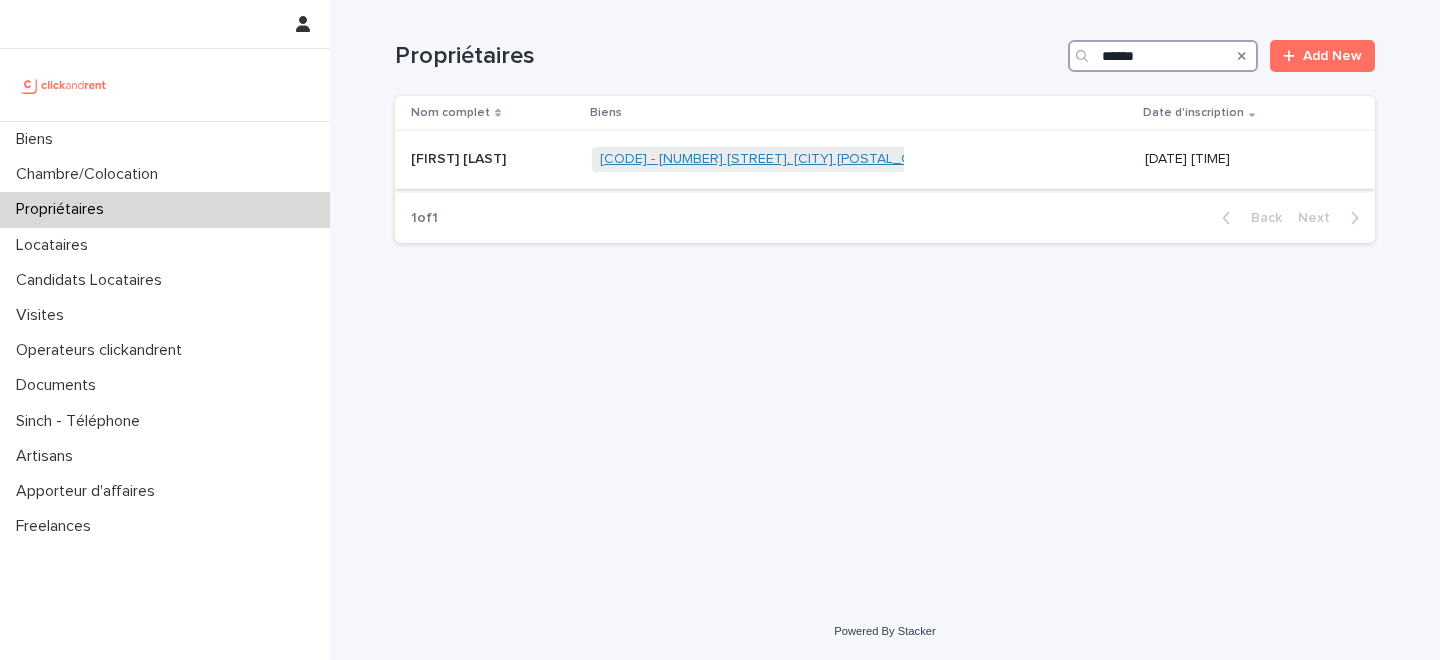 type on "******" 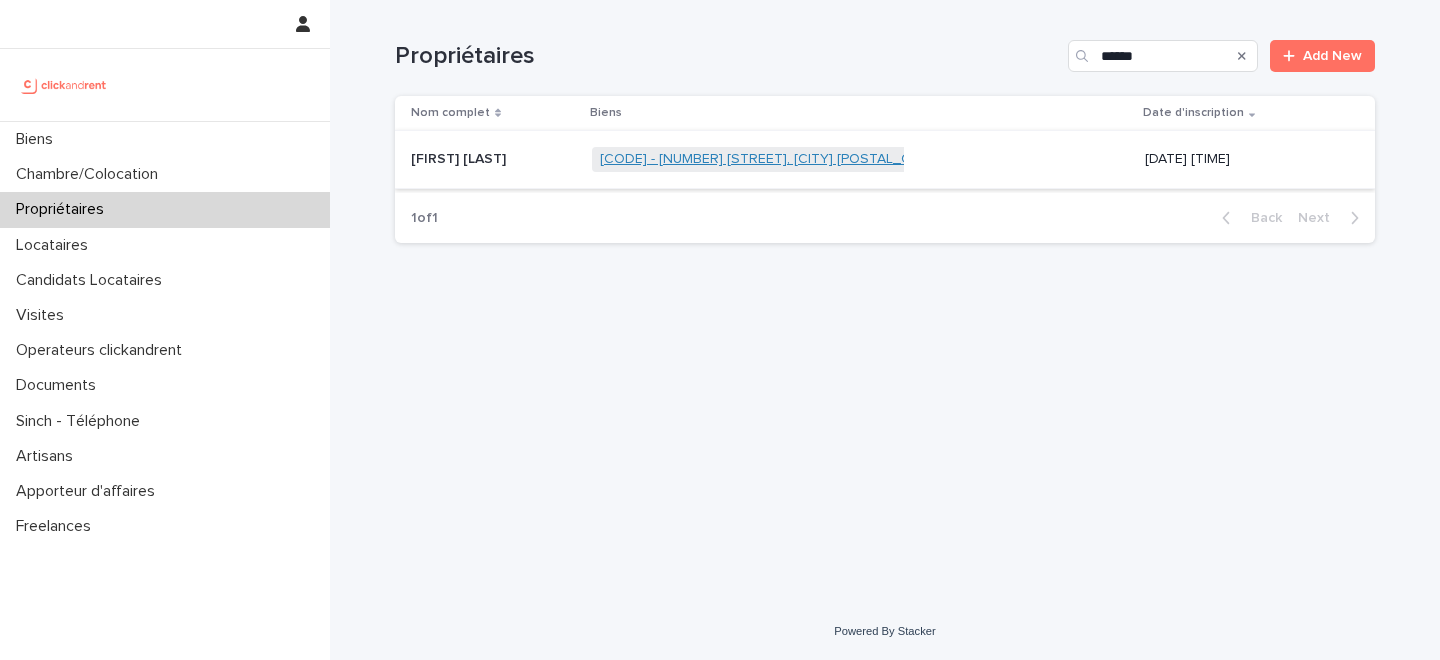 click on "[CODE] - [NUMBER] [STREET], [CITY] [POSTAL_CODE]" at bounding box center [772, 159] 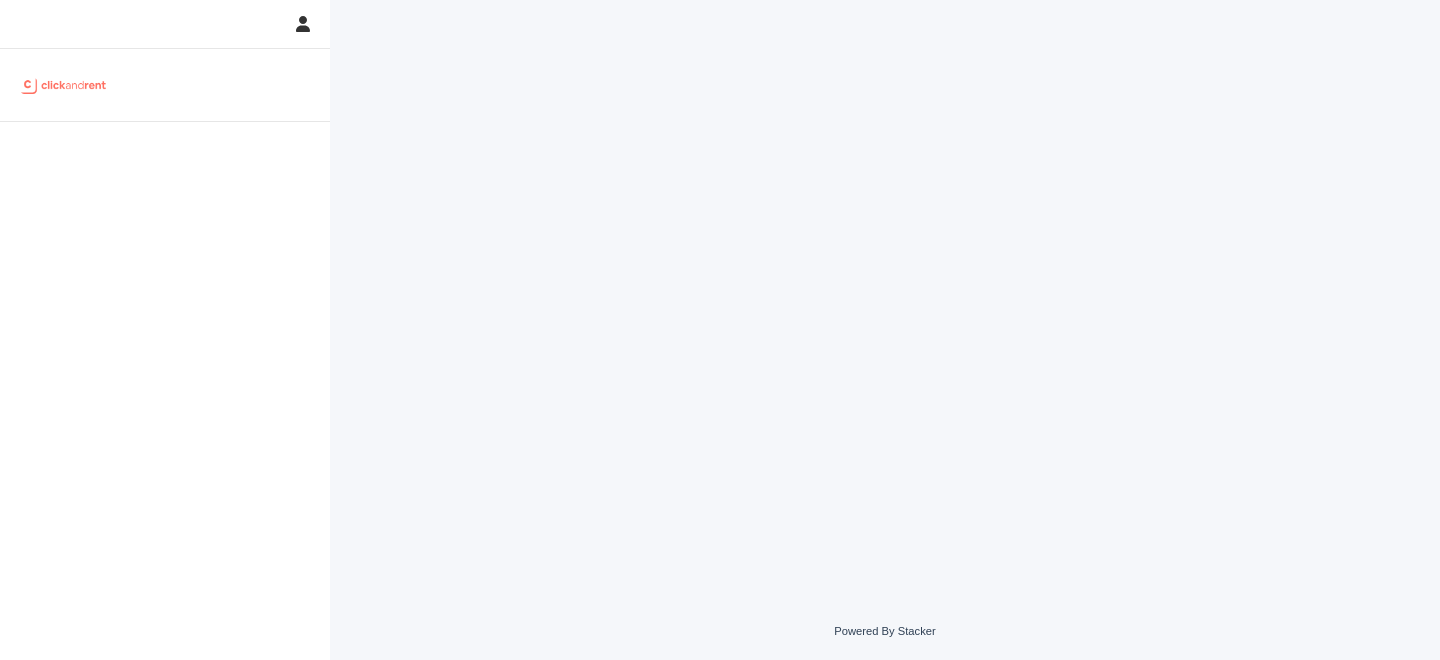 scroll, scrollTop: 0, scrollLeft: 0, axis: both 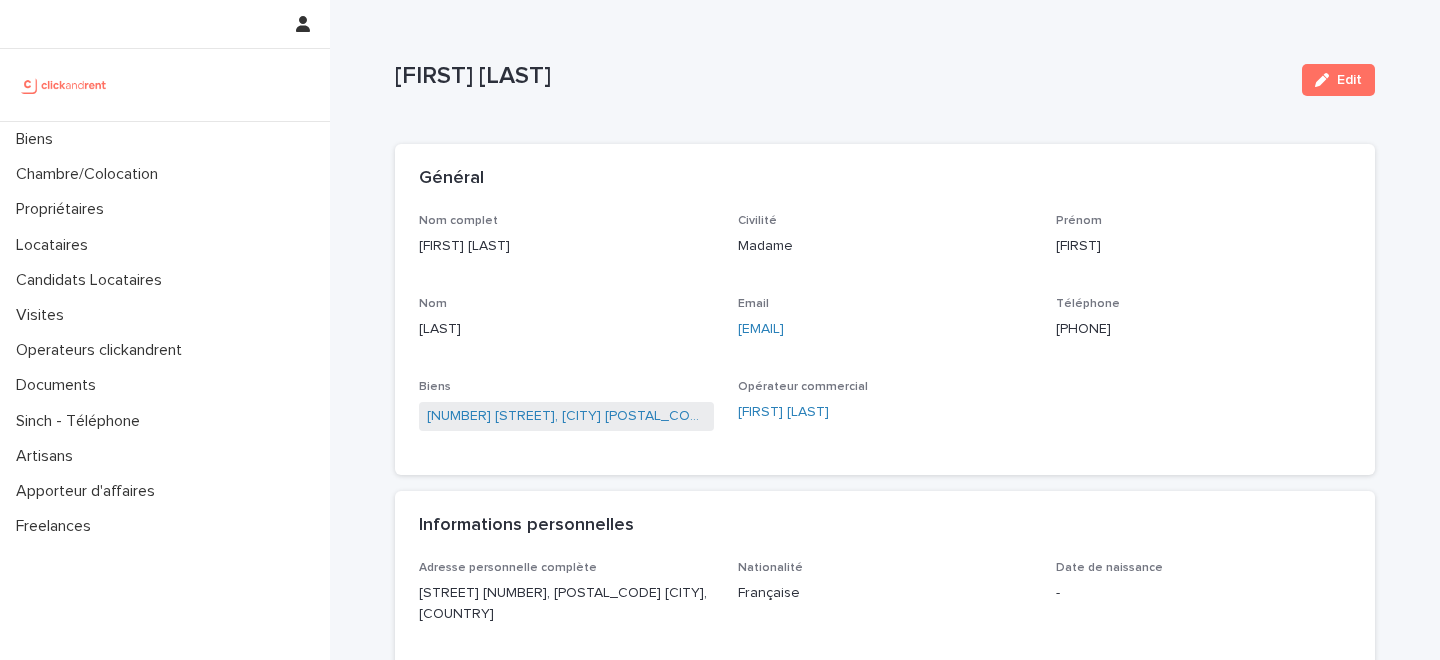 click on "Civilité Madame" at bounding box center (885, 243) 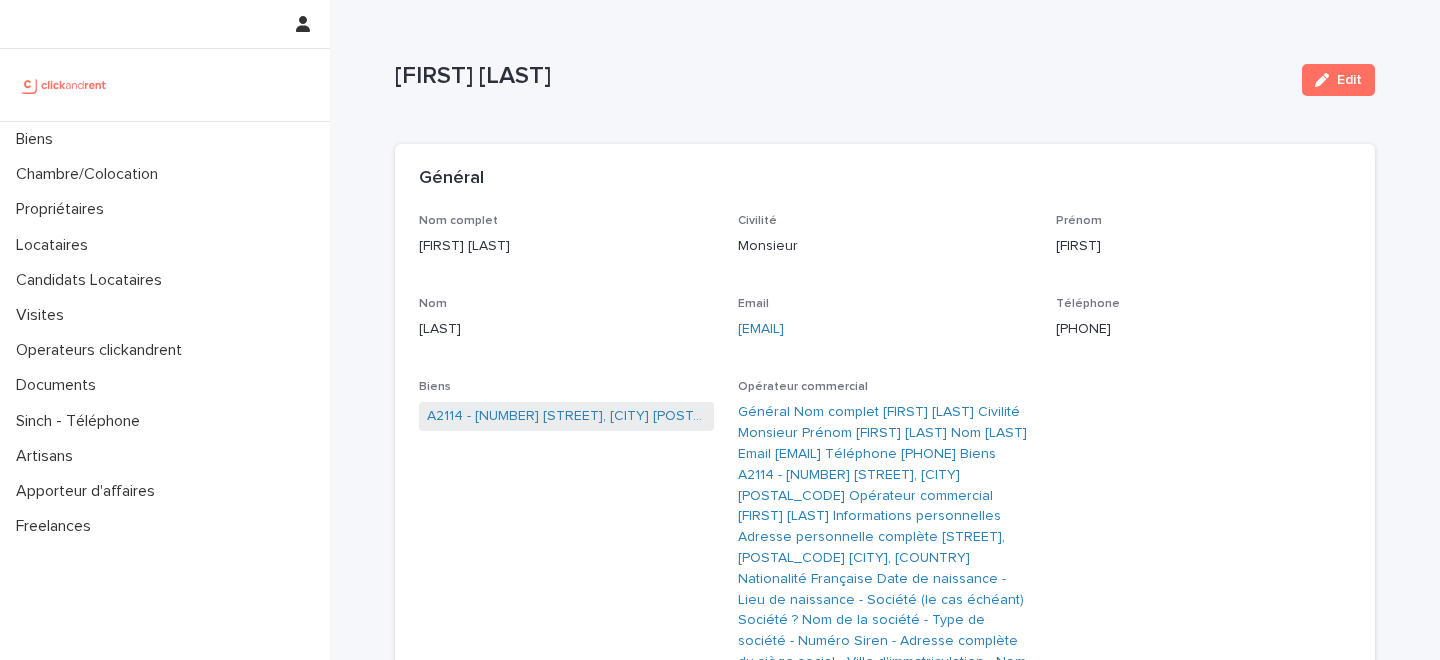 scroll, scrollTop: 0, scrollLeft: 0, axis: both 